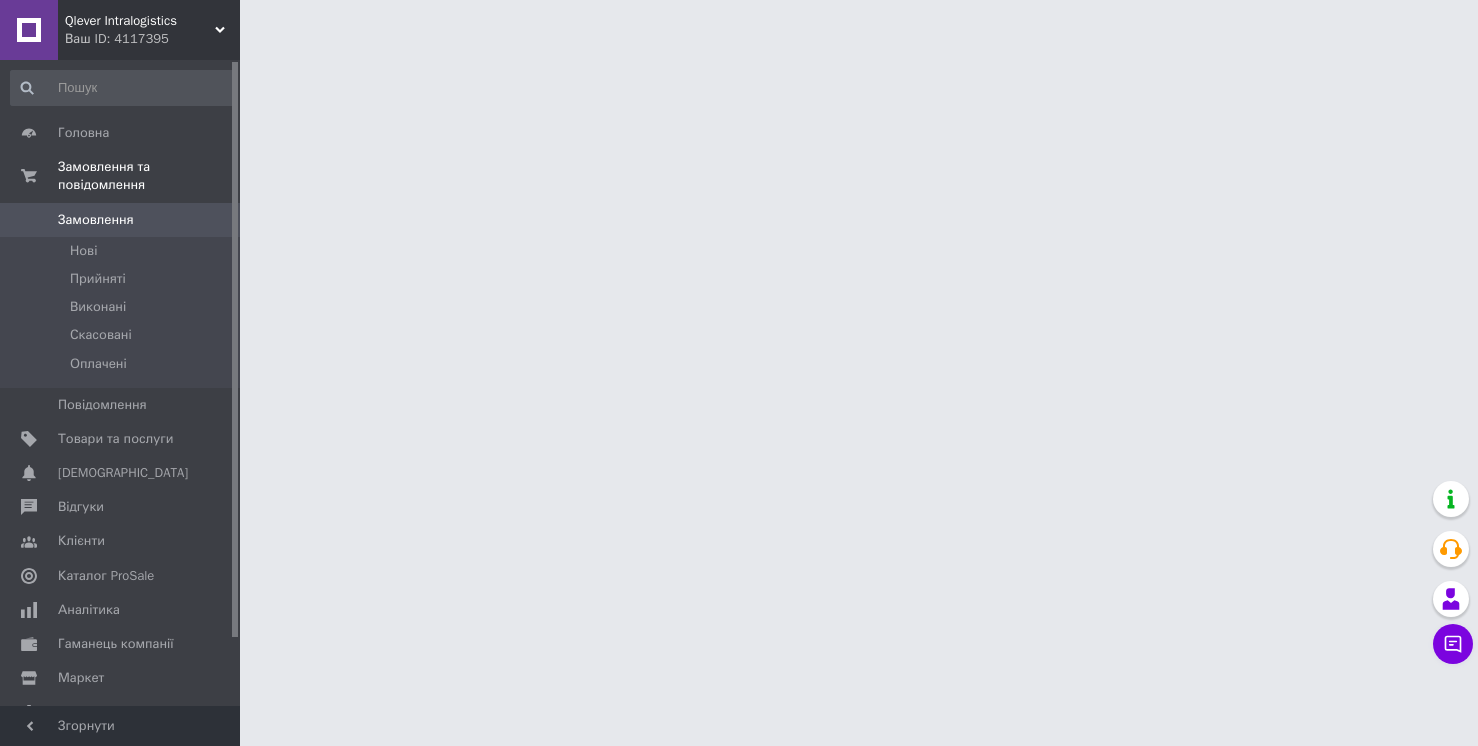 scroll, scrollTop: 0, scrollLeft: 0, axis: both 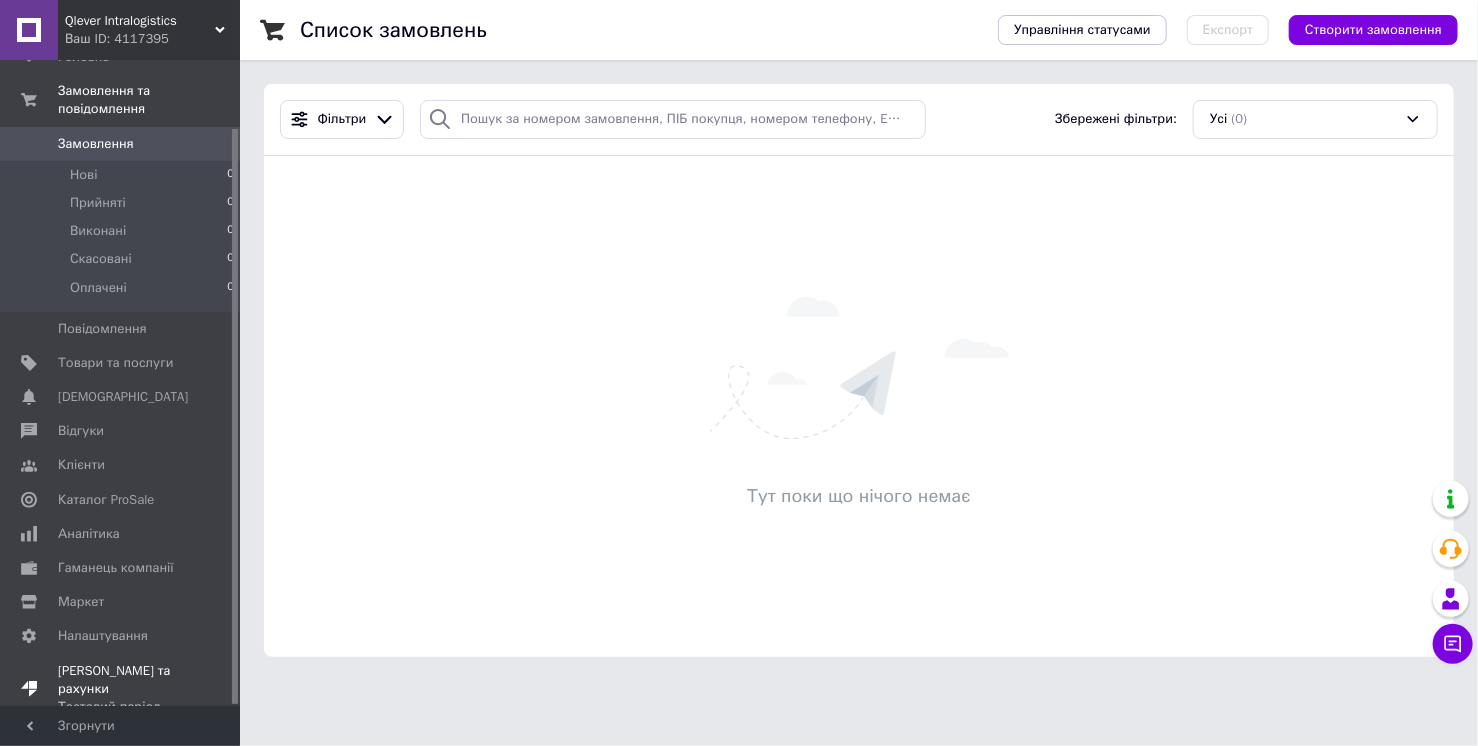 click on "Тестовий період" at bounding box center (121, 707) 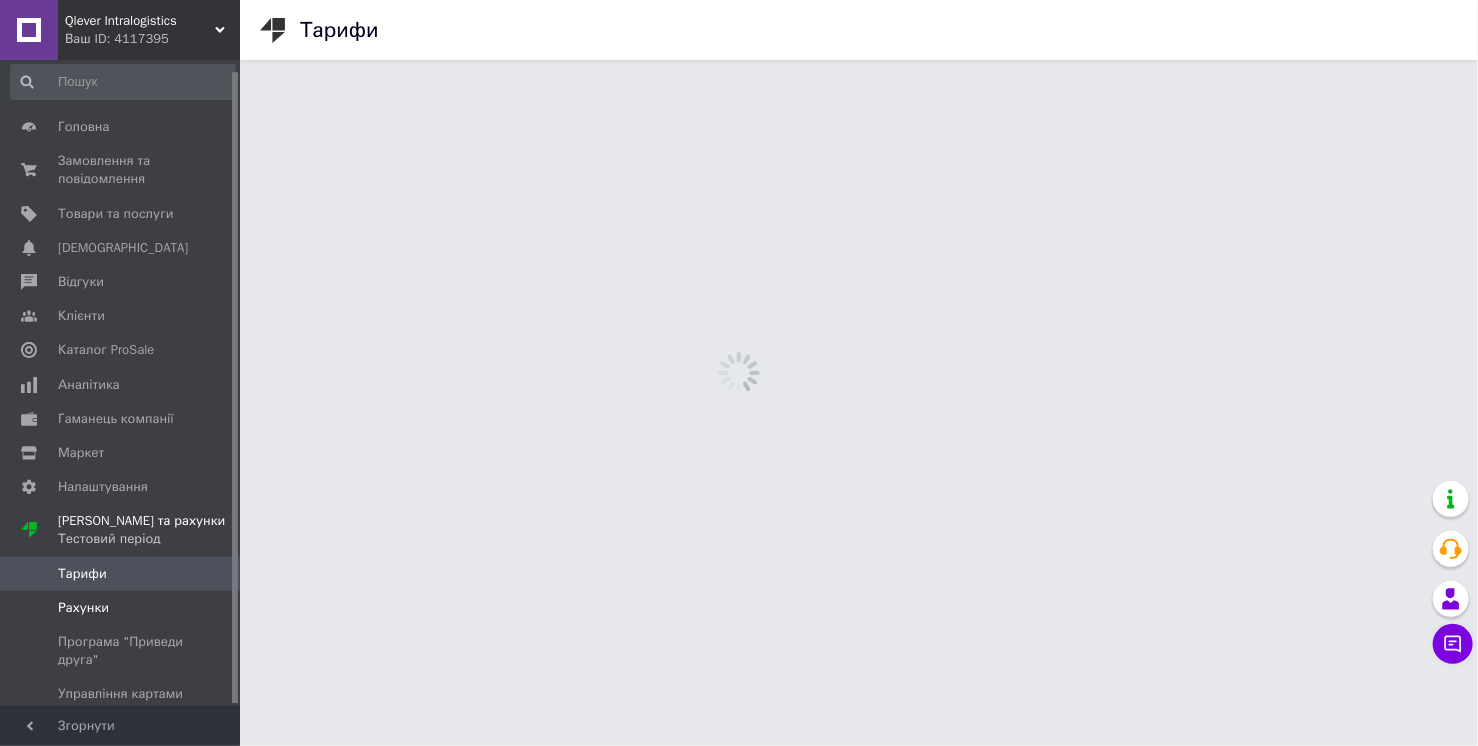 click on "Рахунки" at bounding box center (83, 608) 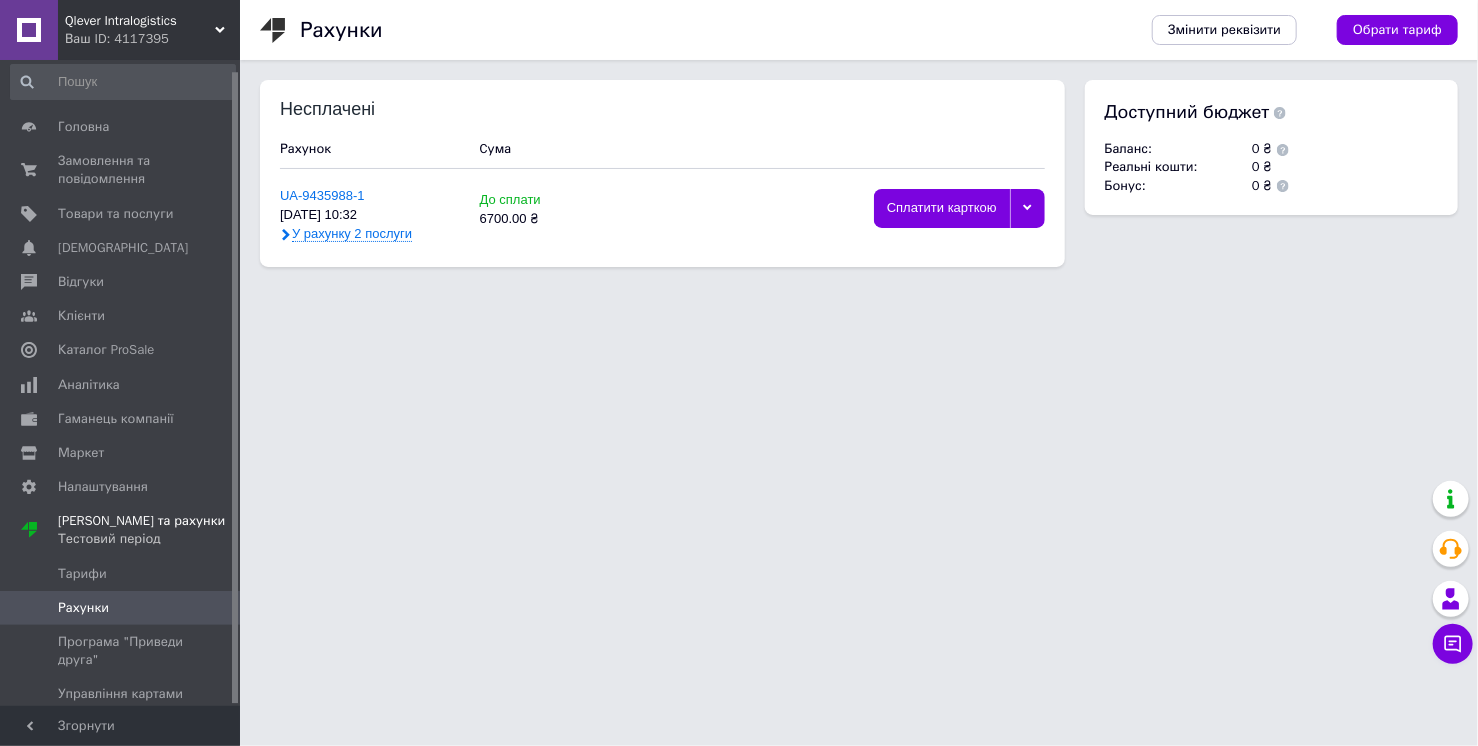click 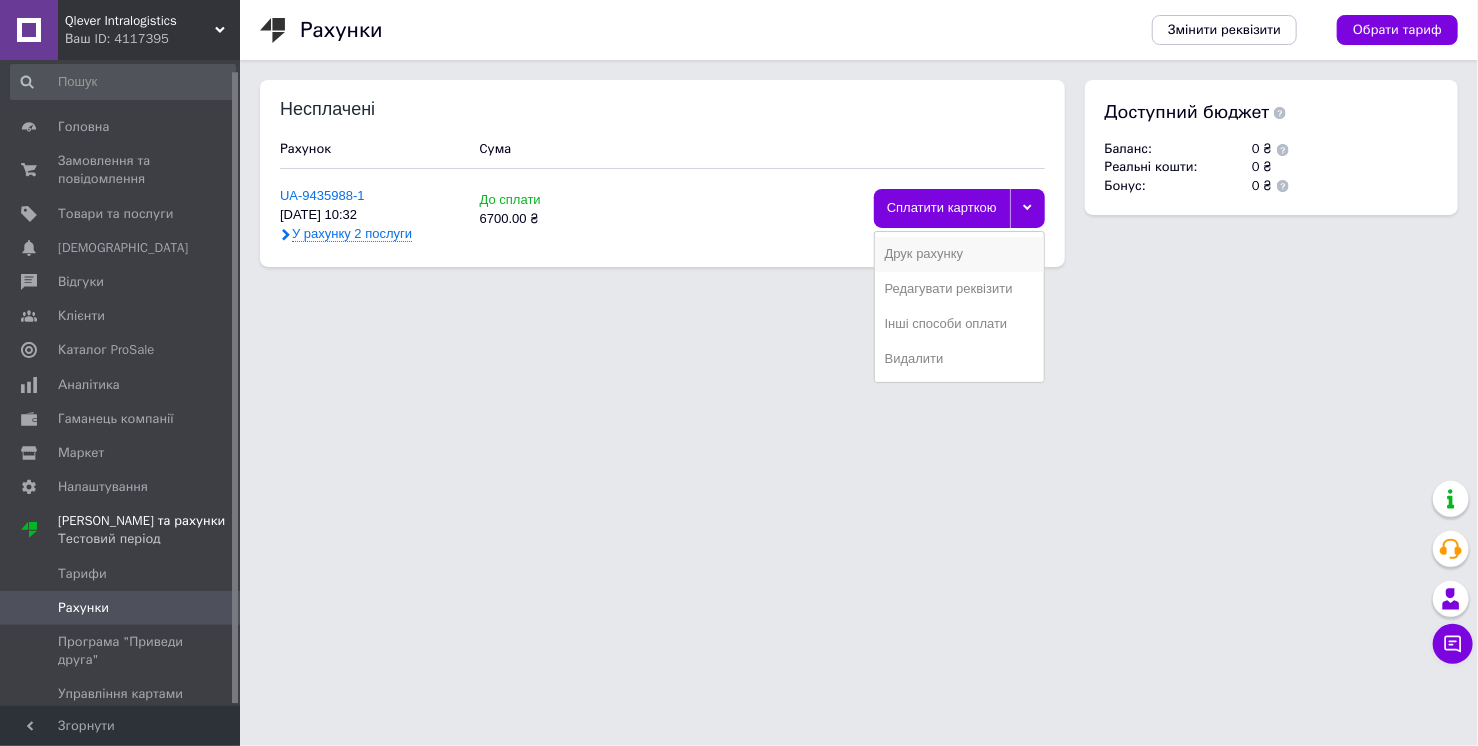 click on "Друк рахунку" at bounding box center [959, 254] 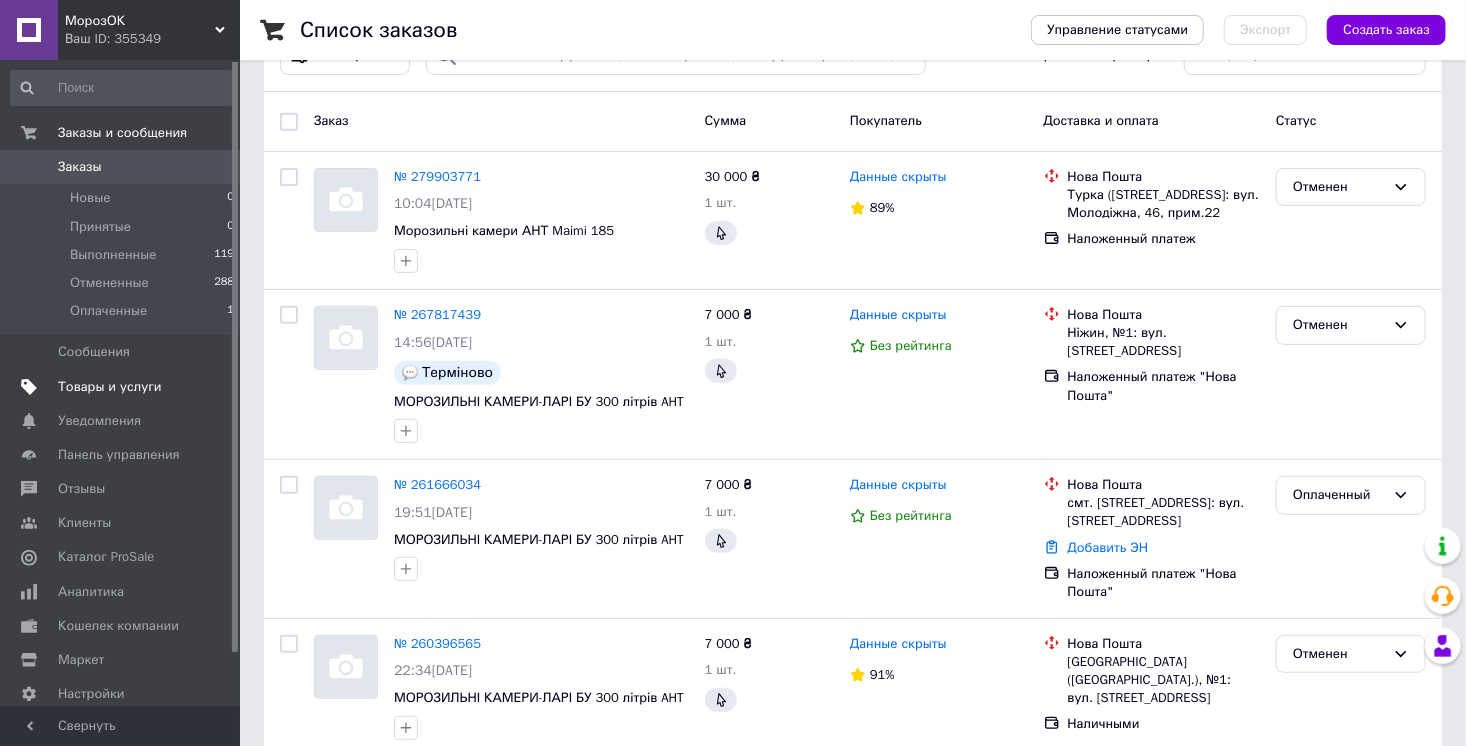 scroll, scrollTop: 288, scrollLeft: 0, axis: vertical 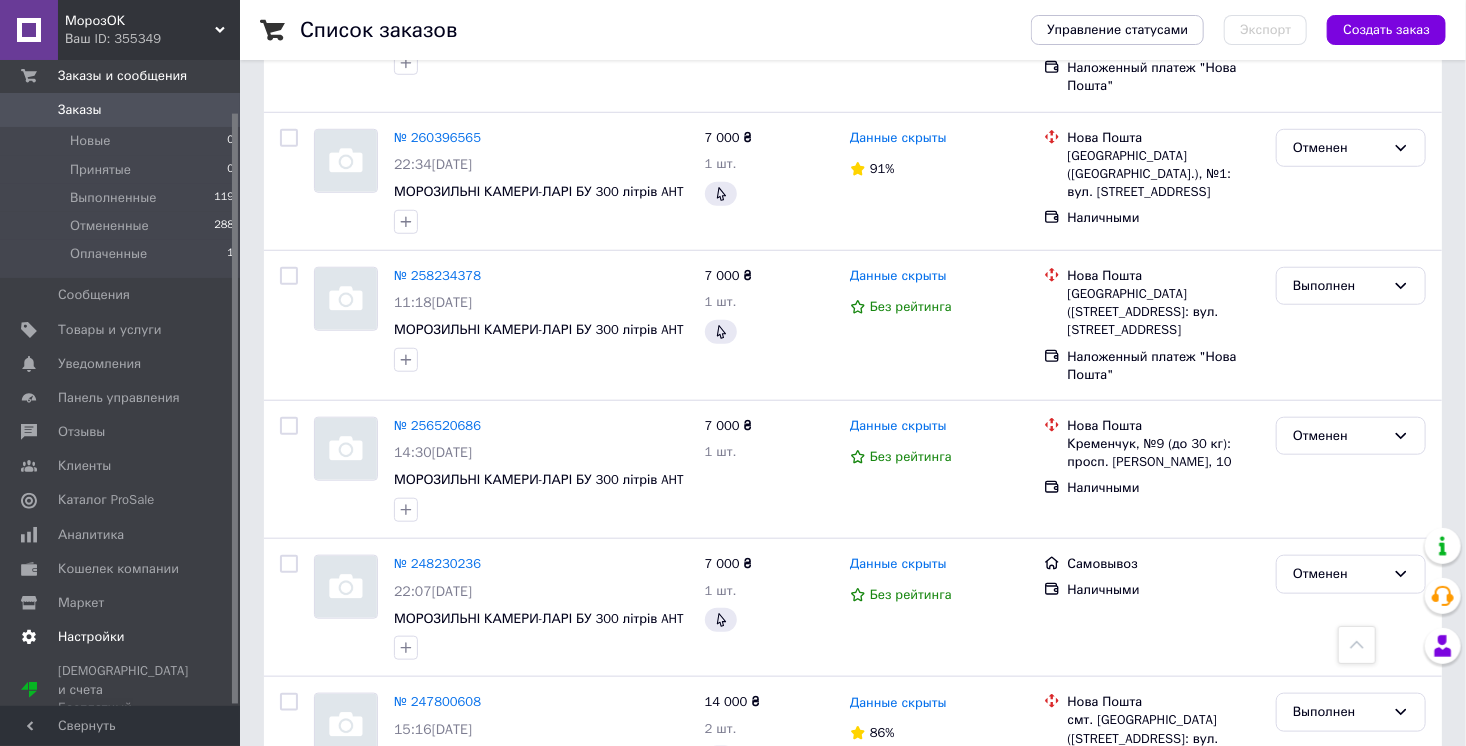 click on "Настройки" at bounding box center [91, 637] 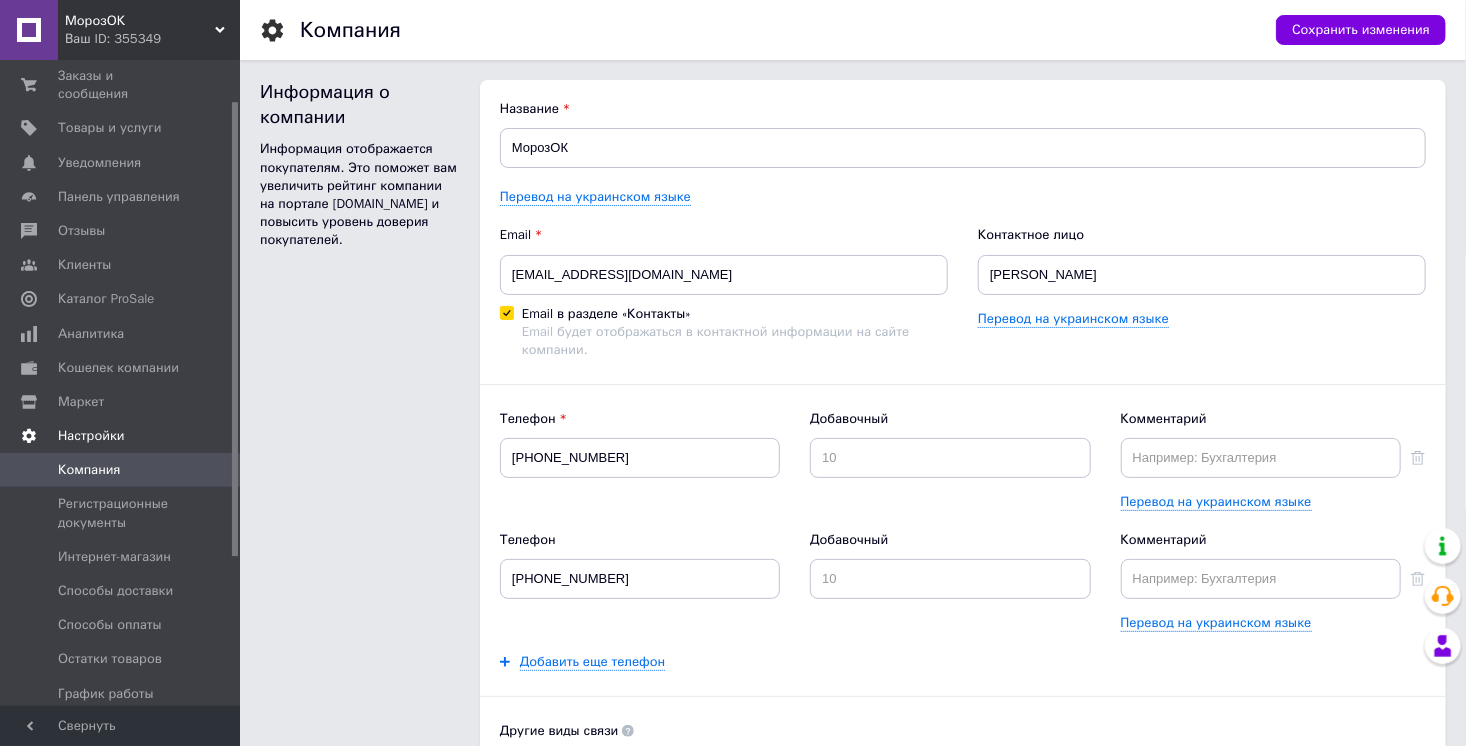 scroll, scrollTop: 0, scrollLeft: 0, axis: both 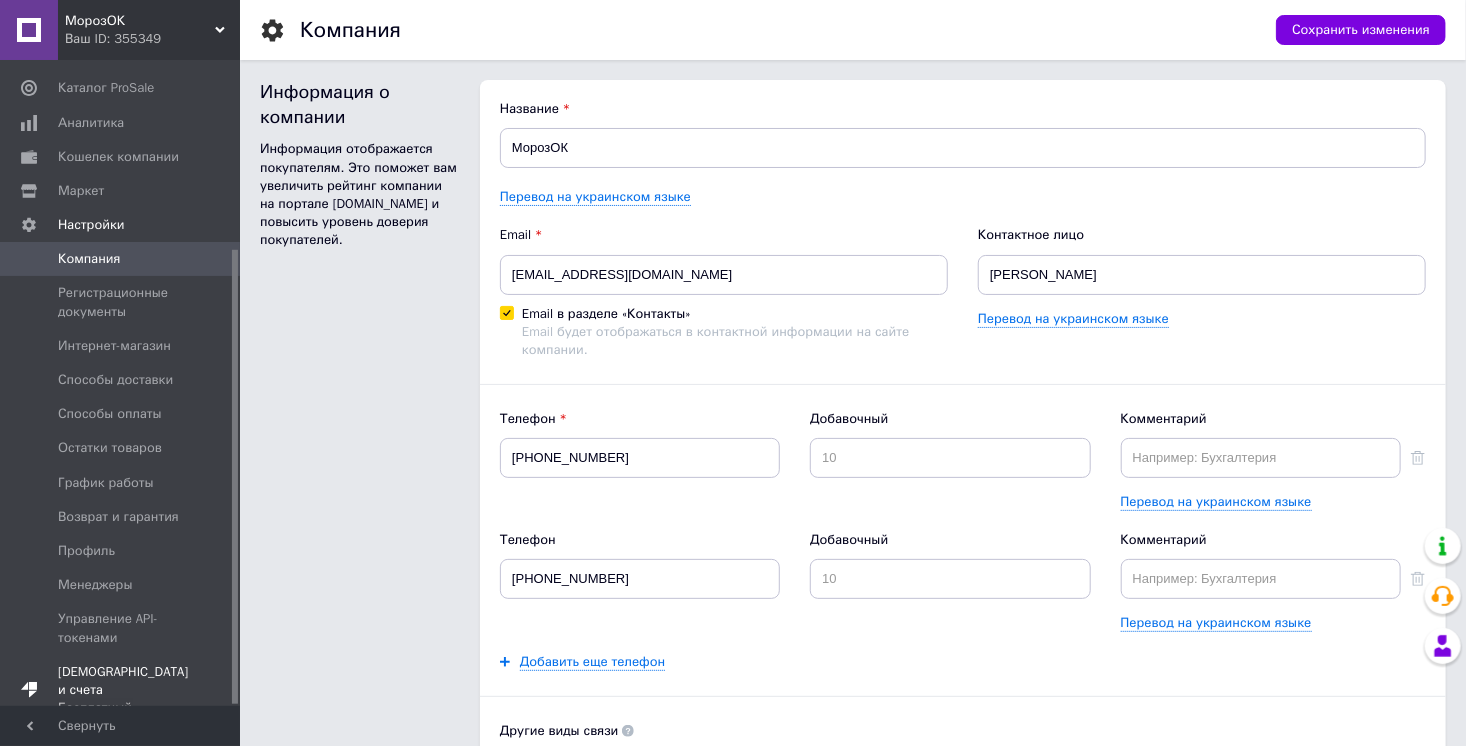 click on "Тарифы и счета Бесплатный" at bounding box center [123, 690] 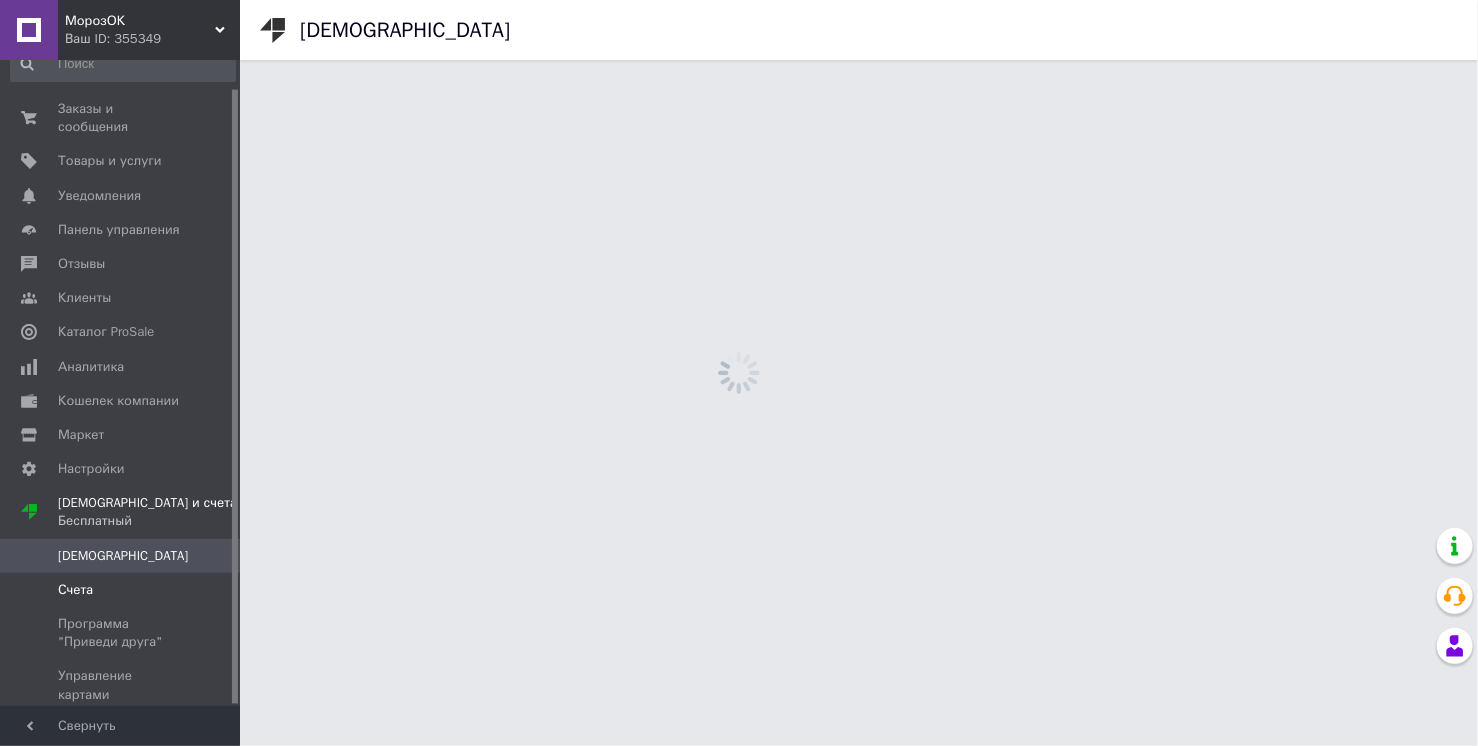 click on "Счета" at bounding box center (123, 590) 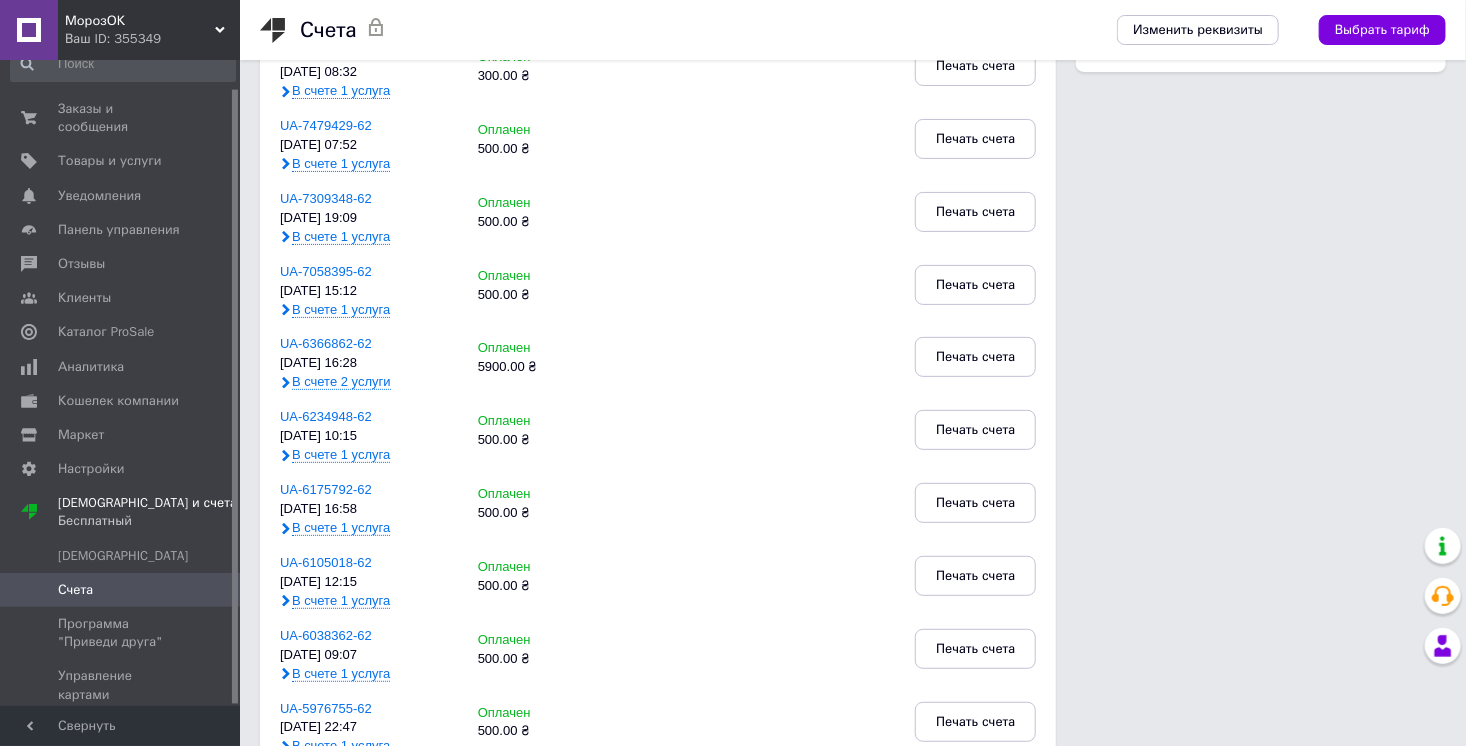 scroll, scrollTop: 0, scrollLeft: 0, axis: both 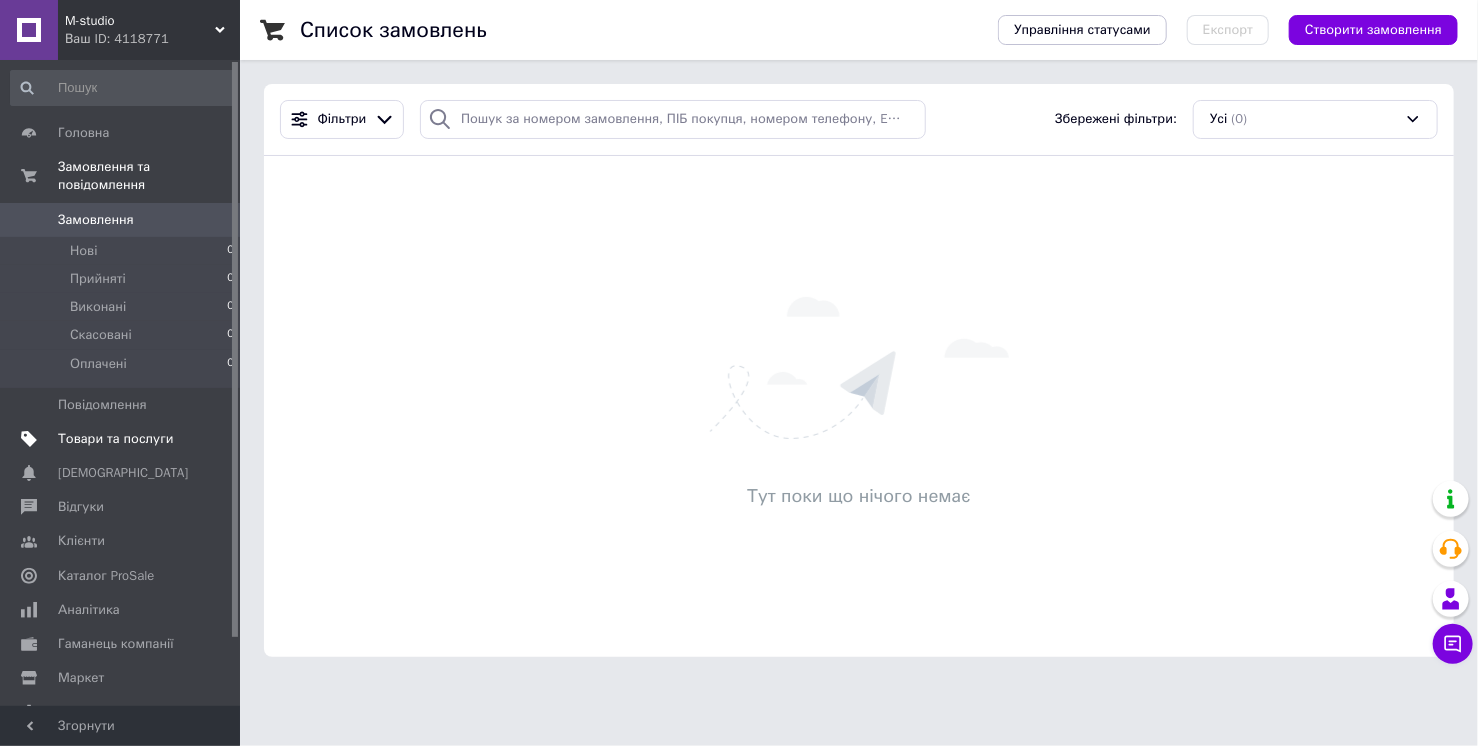 click on "Товари та послуги" at bounding box center (115, 439) 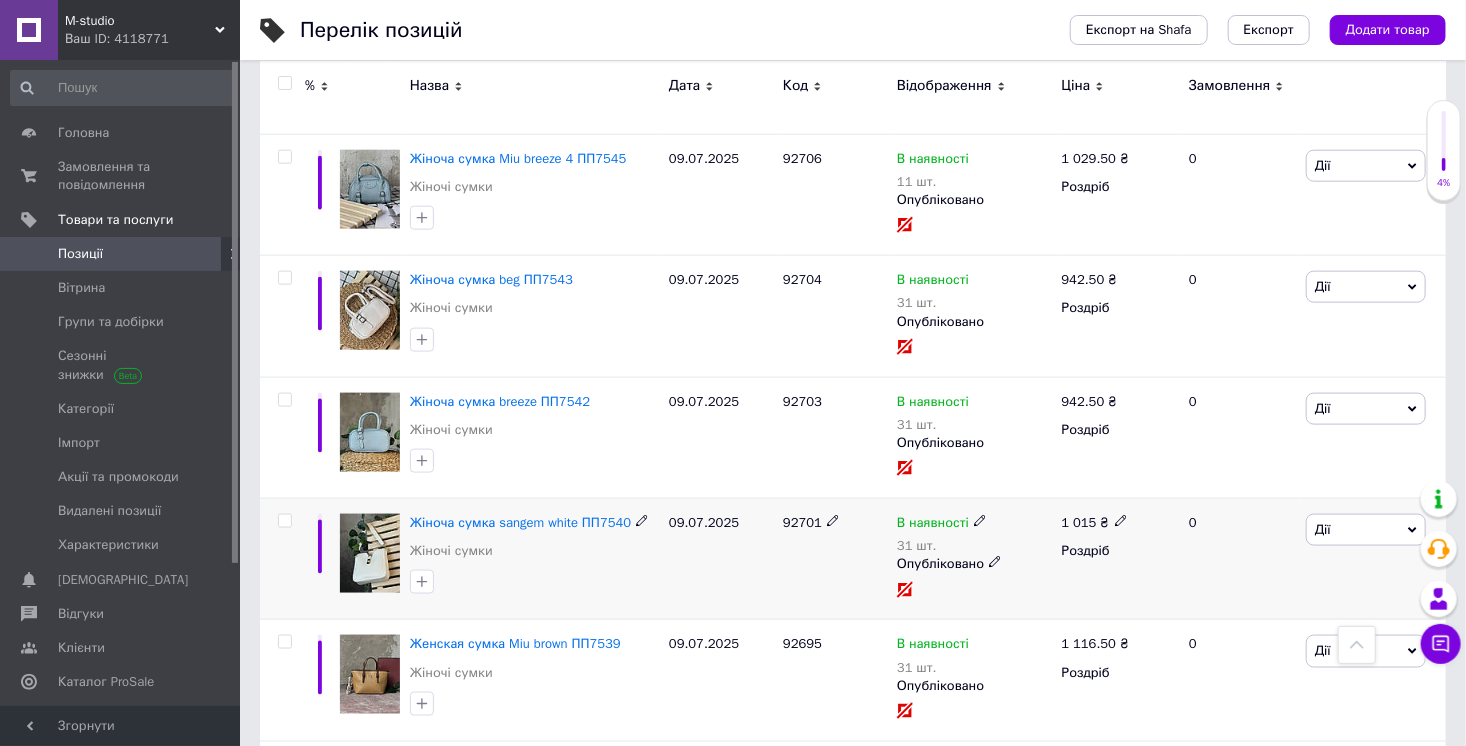 scroll, scrollTop: 812, scrollLeft: 0, axis: vertical 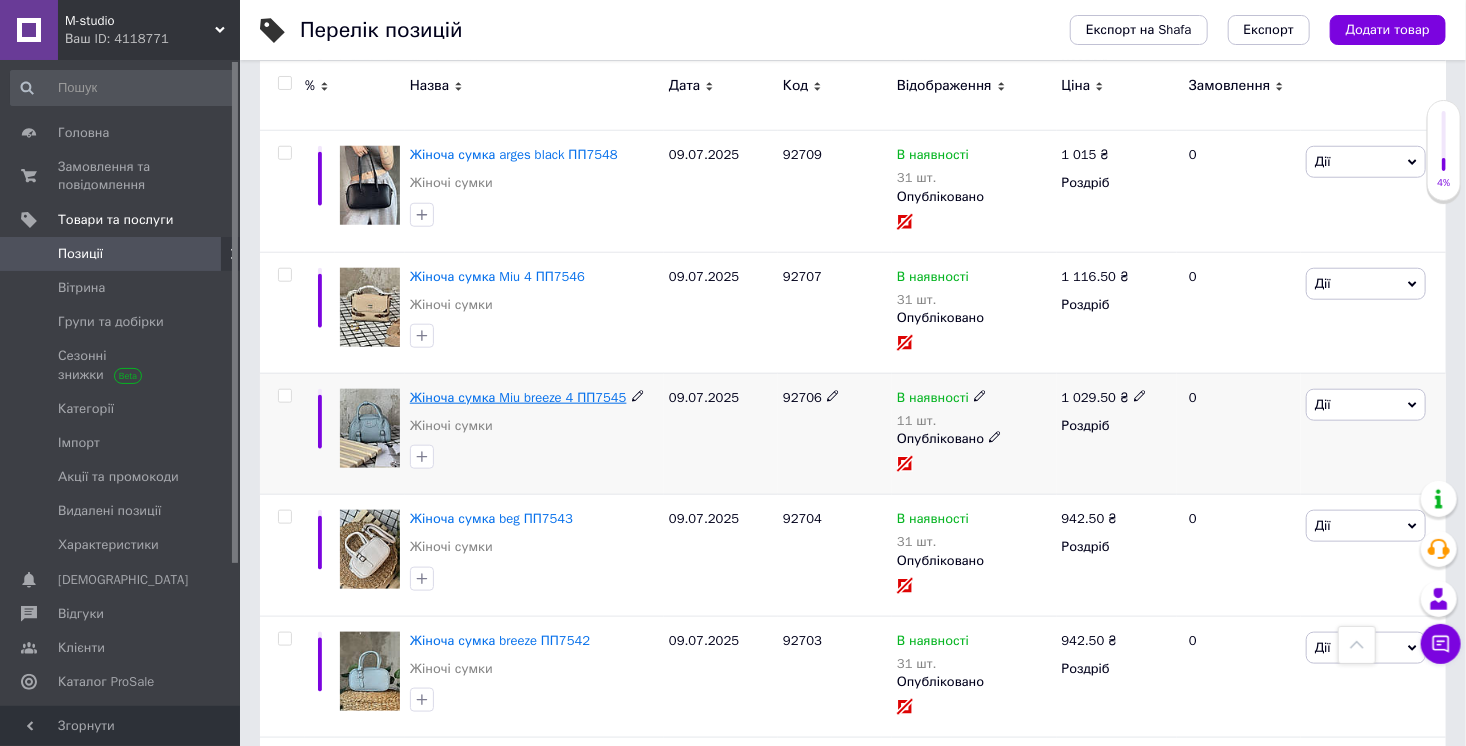 click on "Жіноча сумка Miu breeze 4 ПП7545" at bounding box center [518, 397] 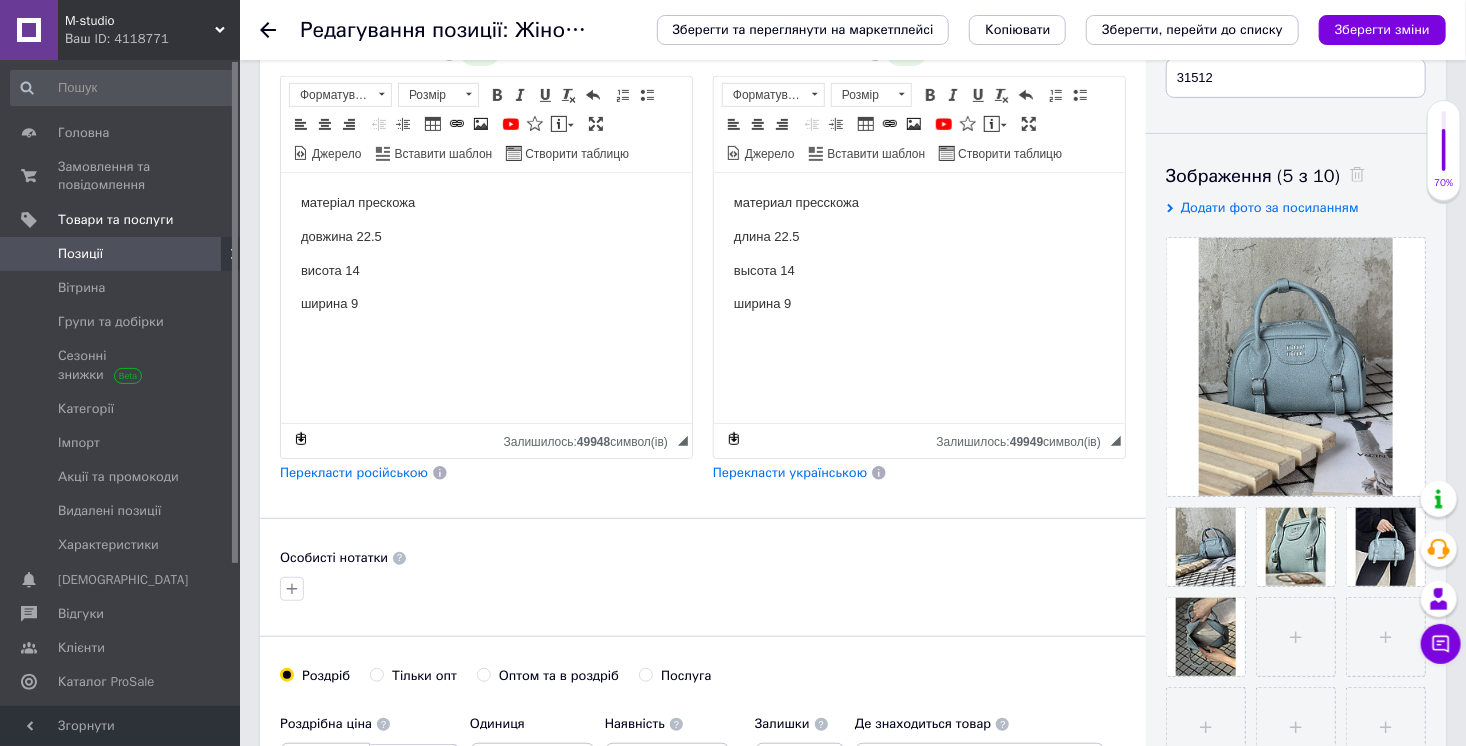 scroll, scrollTop: 0, scrollLeft: 0, axis: both 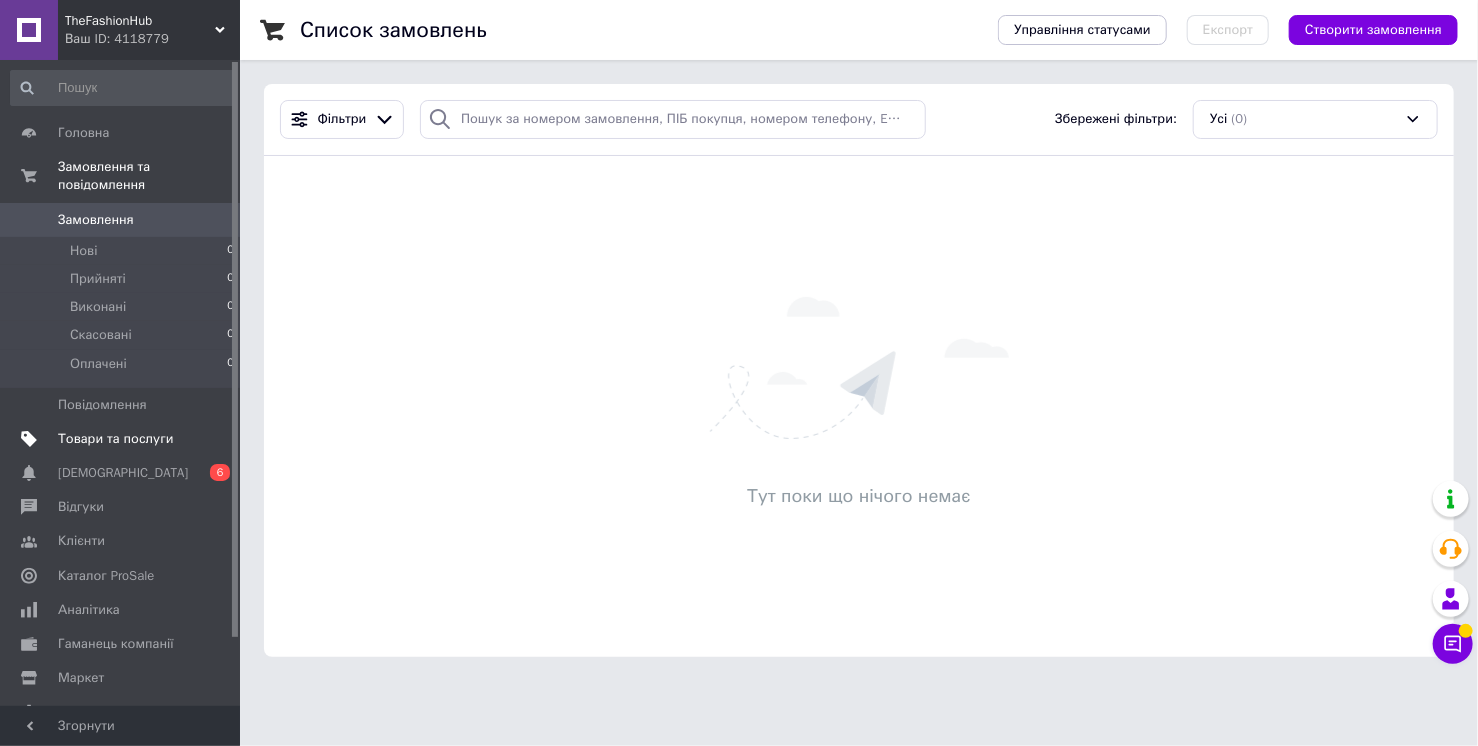 click on "Товари та послуги" at bounding box center [115, 439] 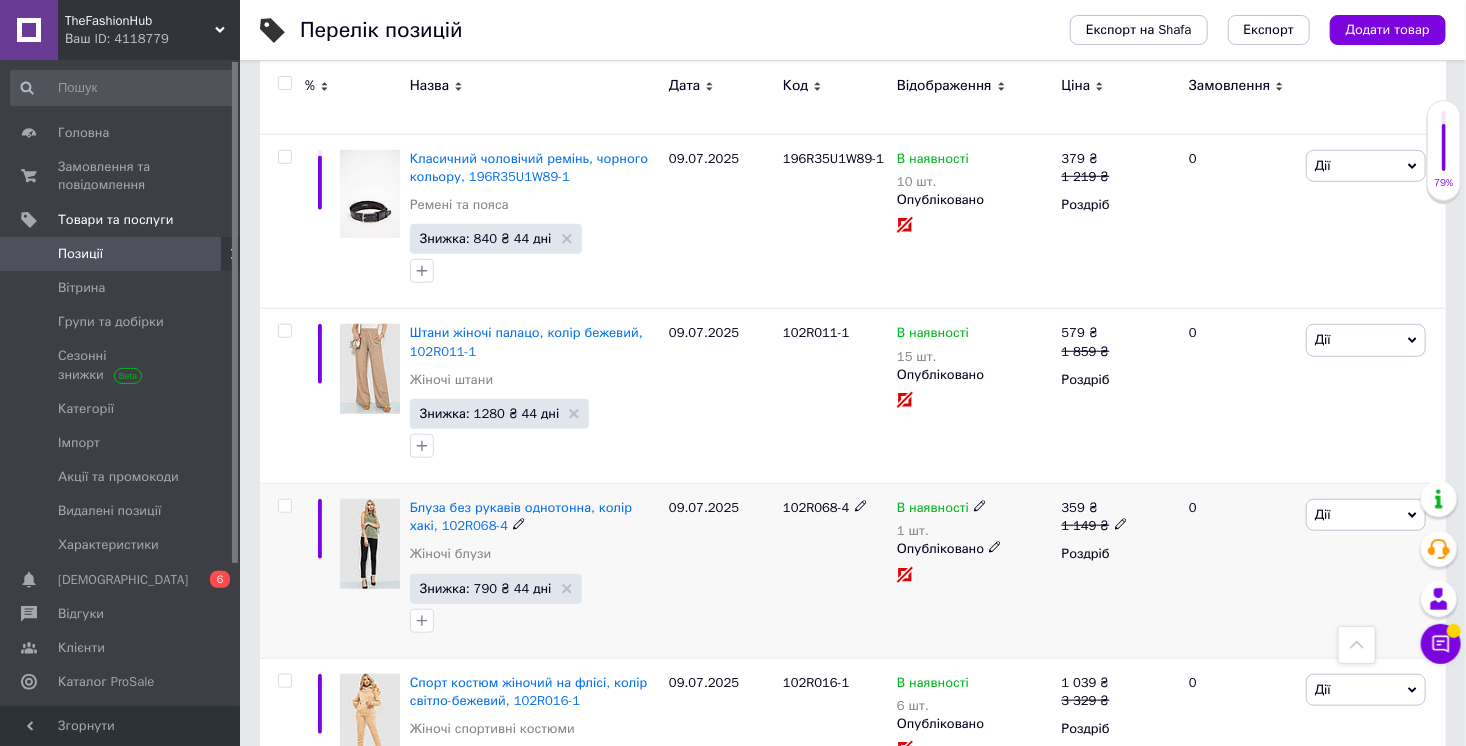 scroll, scrollTop: 576, scrollLeft: 0, axis: vertical 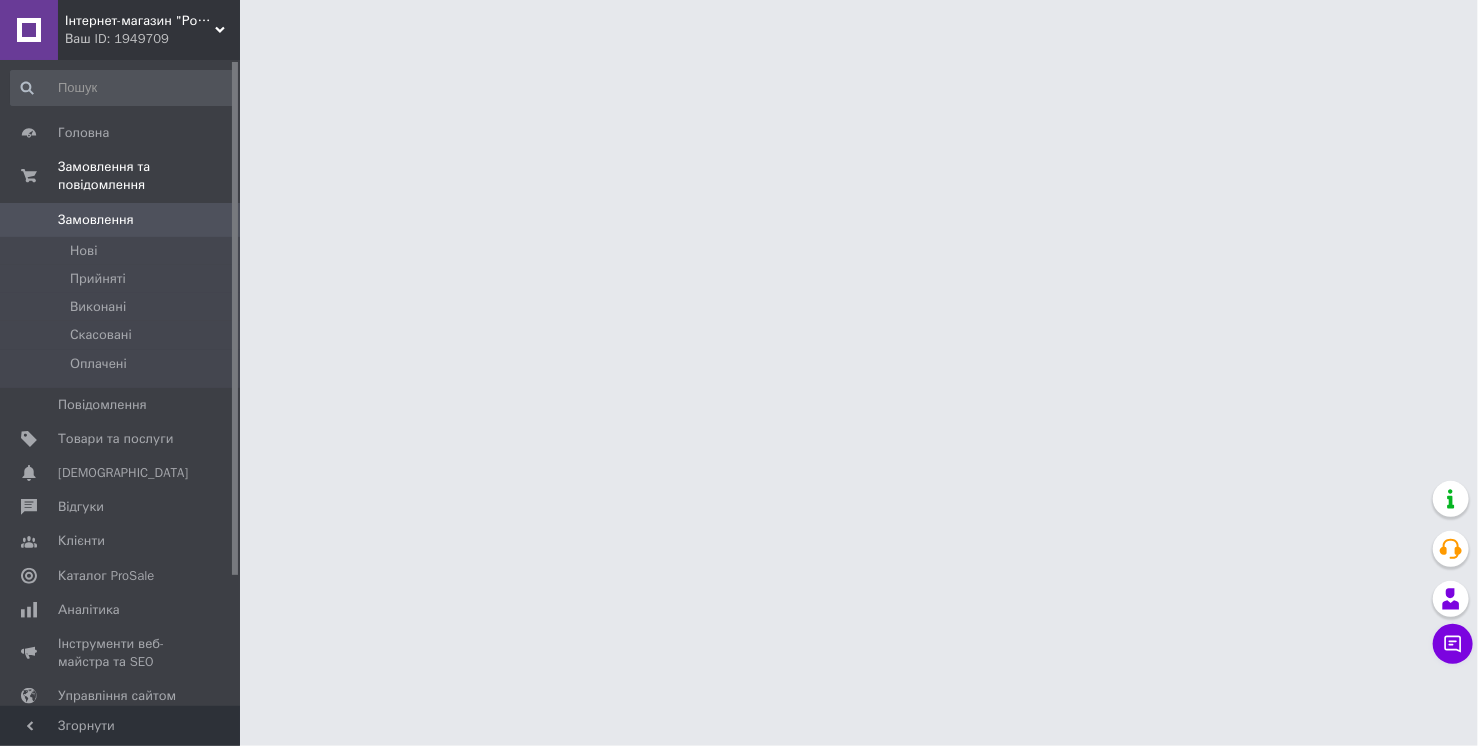 click at bounding box center [739, 25] 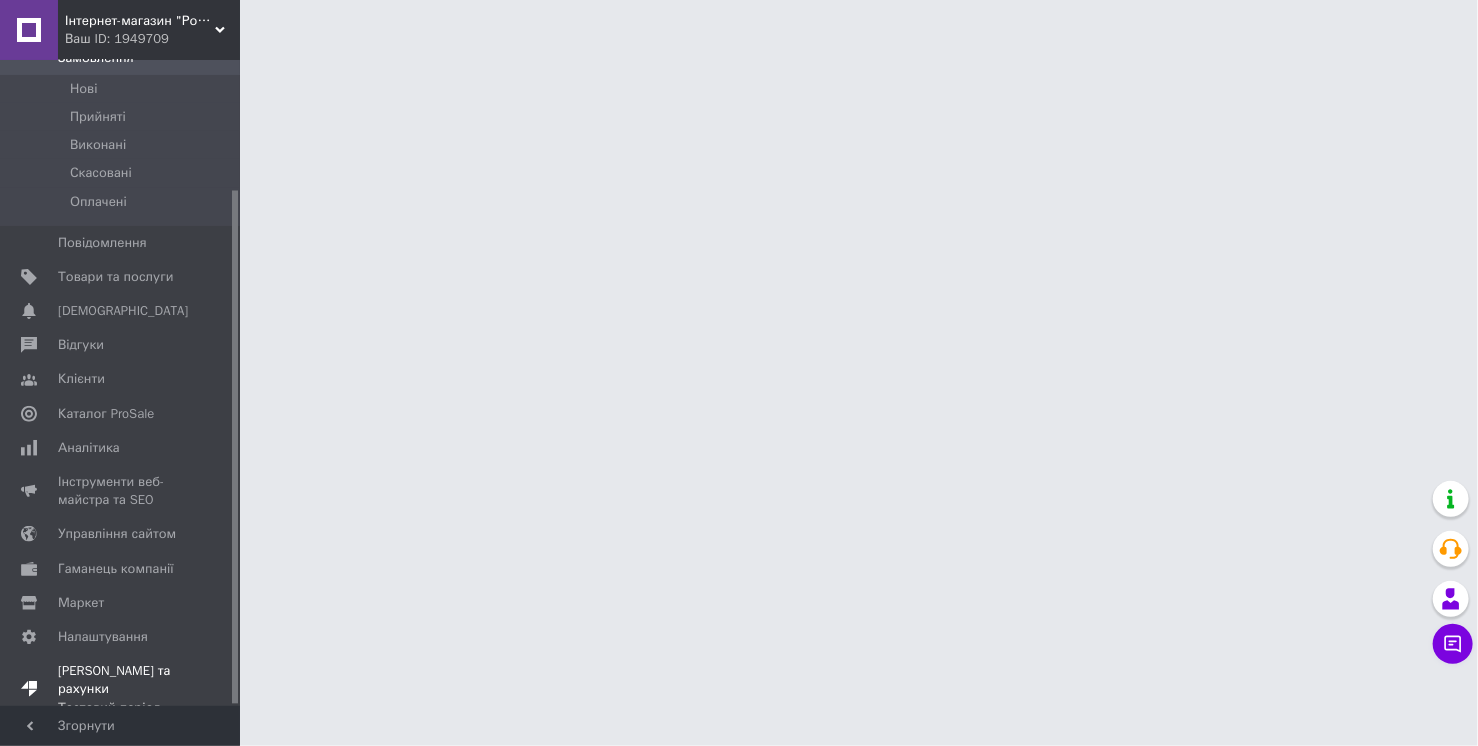 click on "Тестовий період" at bounding box center (121, 708) 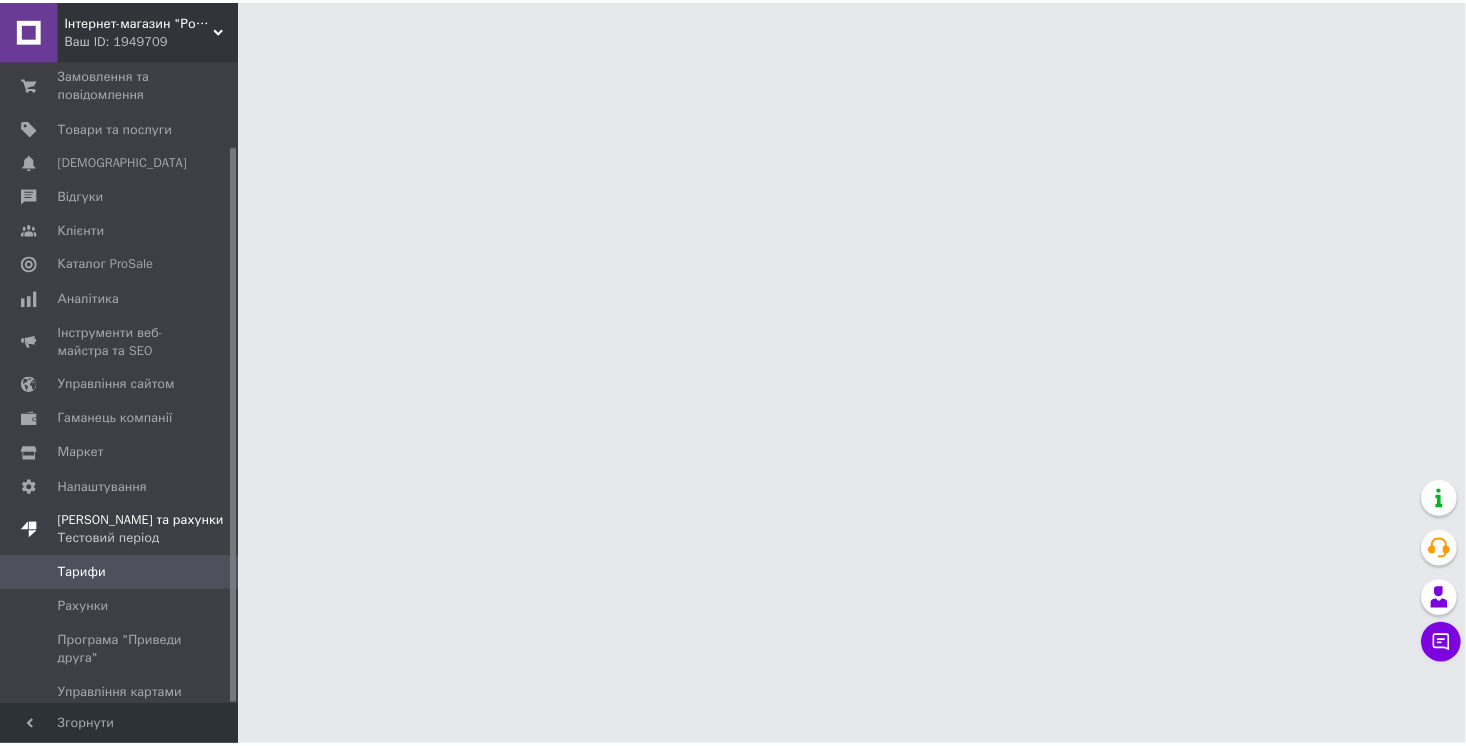 scroll, scrollTop: 98, scrollLeft: 0, axis: vertical 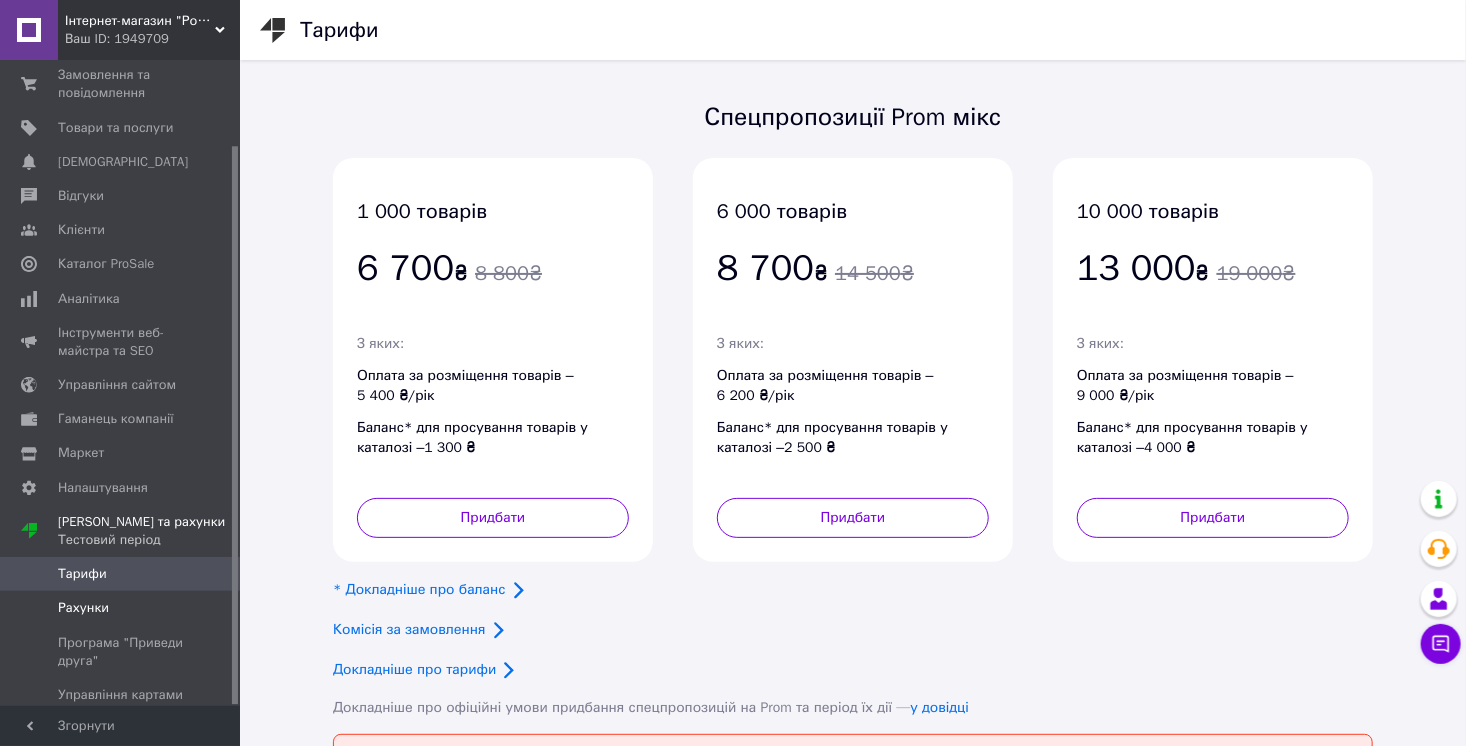 click on "Рахунки" at bounding box center (121, 608) 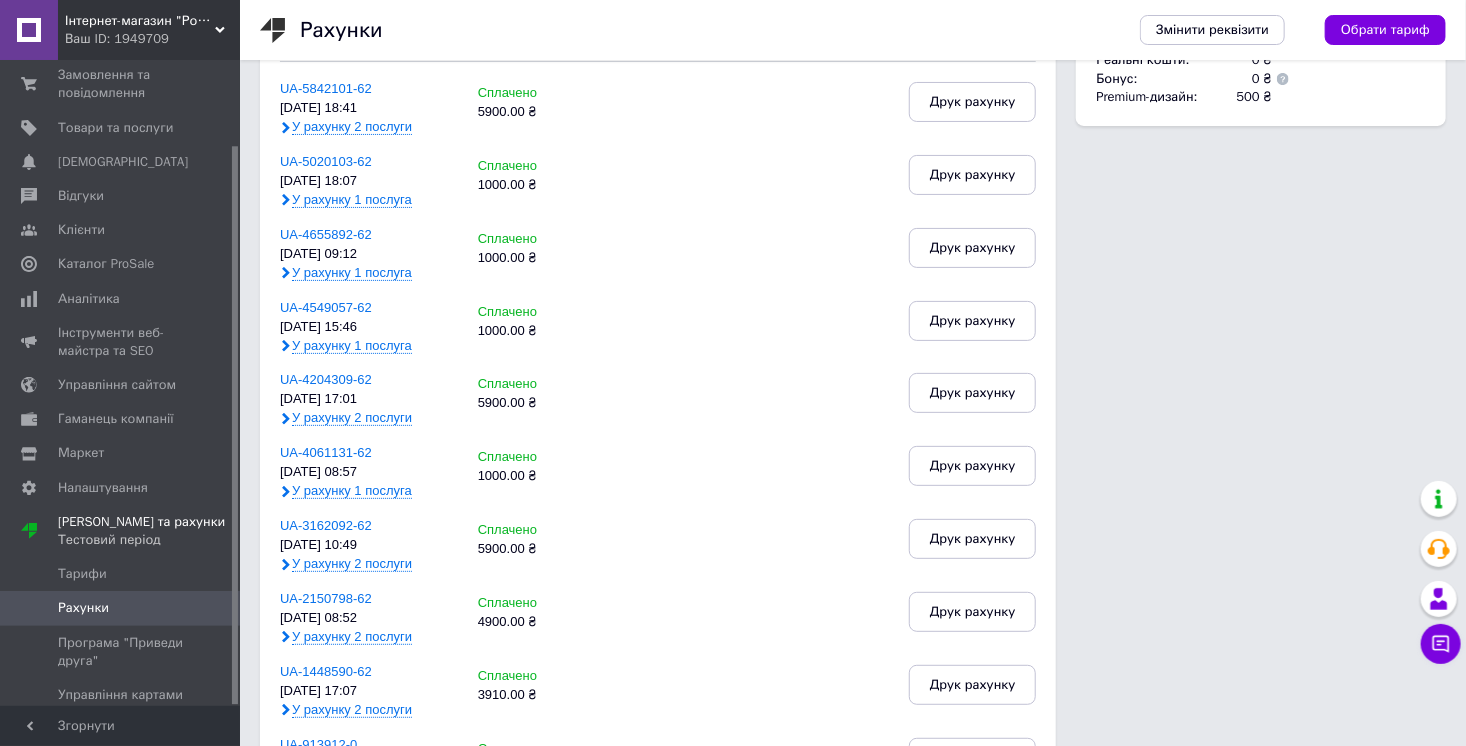 scroll, scrollTop: 0, scrollLeft: 0, axis: both 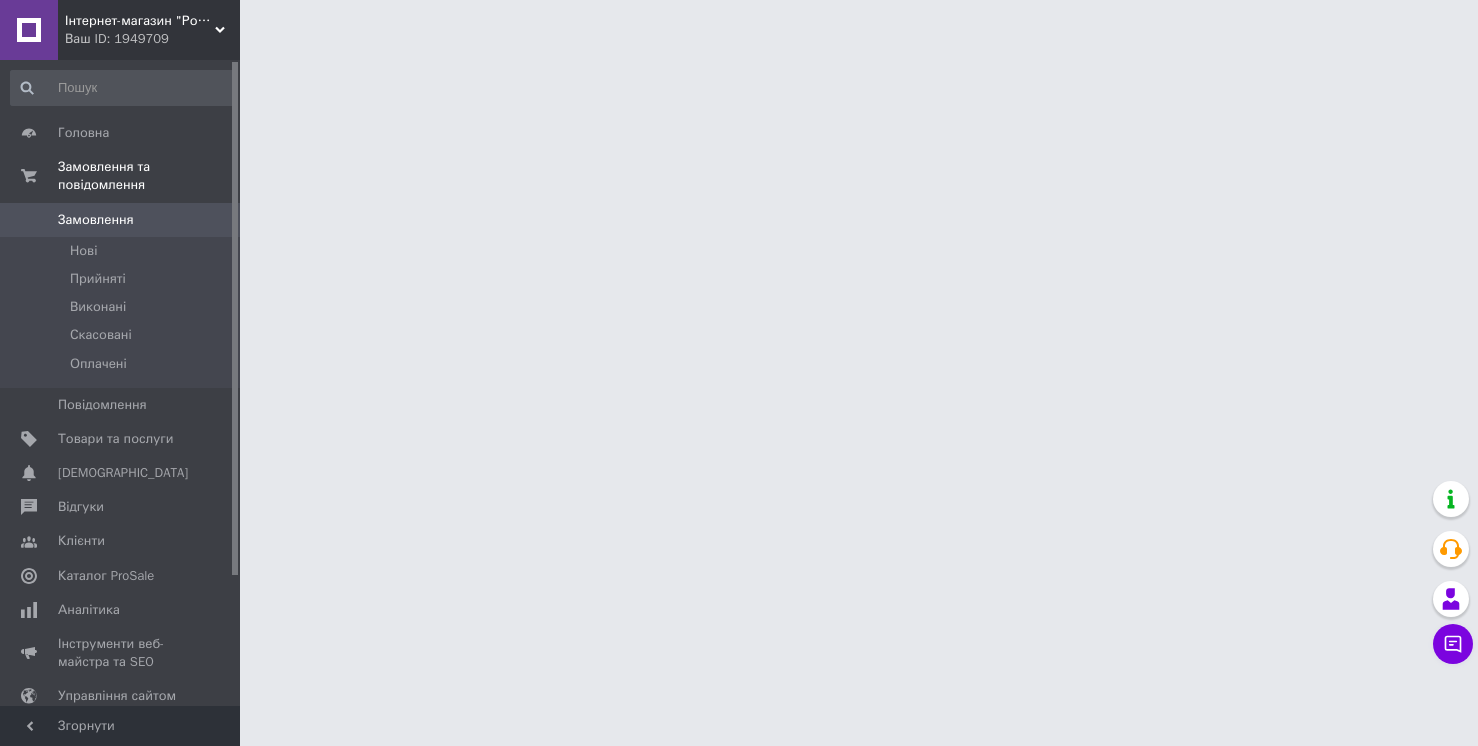 click on "Інтернет-магазин "Росинка" Ваш ID: 1949709 Сайт Інтернет-магазин "Росинка" Кабінет покупця Перевірити стан системи Сторінка на порталі Sudo exit() Довідка Вийти Головна Замовлення та повідомлення Замовлення 0 [GEOGRAPHIC_DATA] Виконані Скасовані Оплачені Повідомлення 0 Товари та послуги Сповіщення 0 0 Відгуки Клієнти Каталог ProSale Аналітика Інструменти веб-майстра та SEO Управління сайтом Гаманець компанії [PERSON_NAME] Тарифи та рахунки Тестовий період Згорнути" at bounding box center [739, 25] 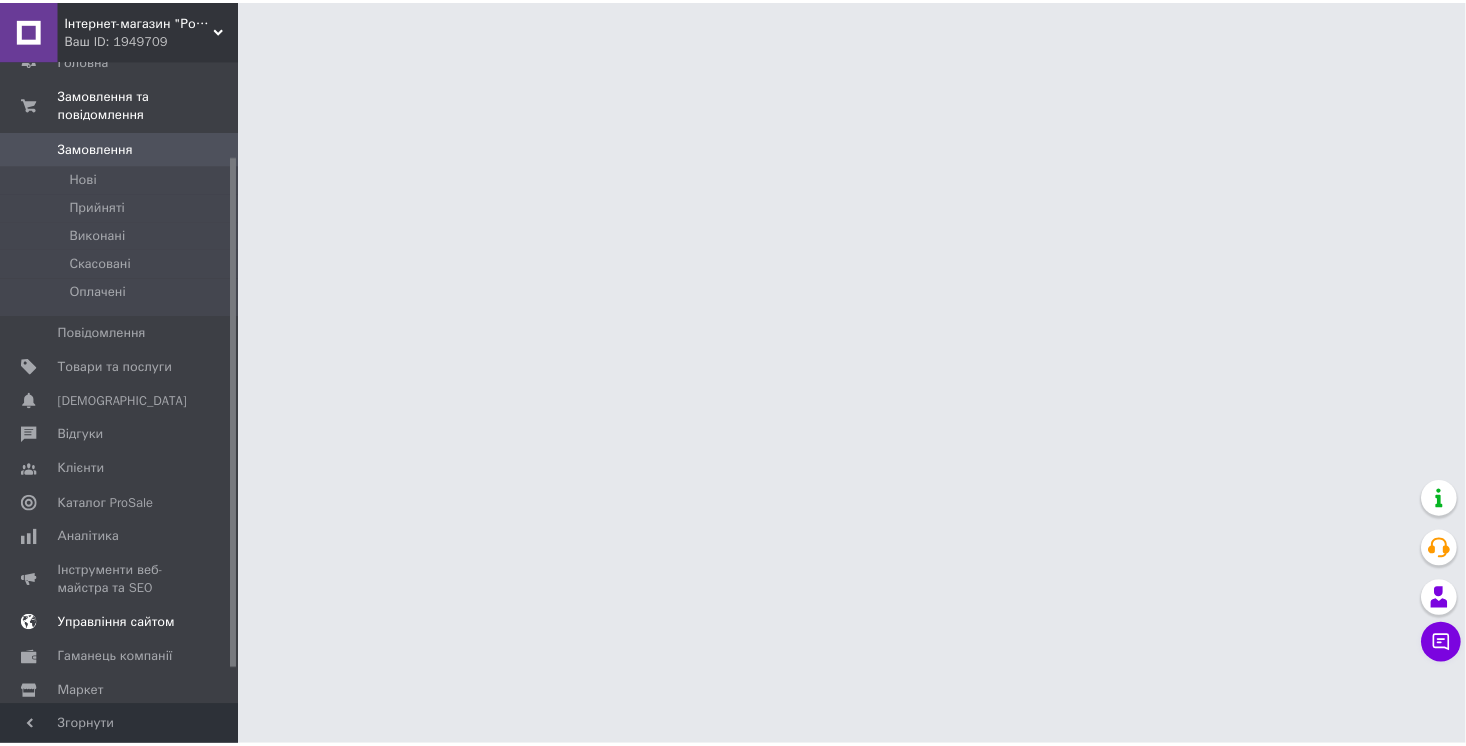 scroll, scrollTop: 162, scrollLeft: 0, axis: vertical 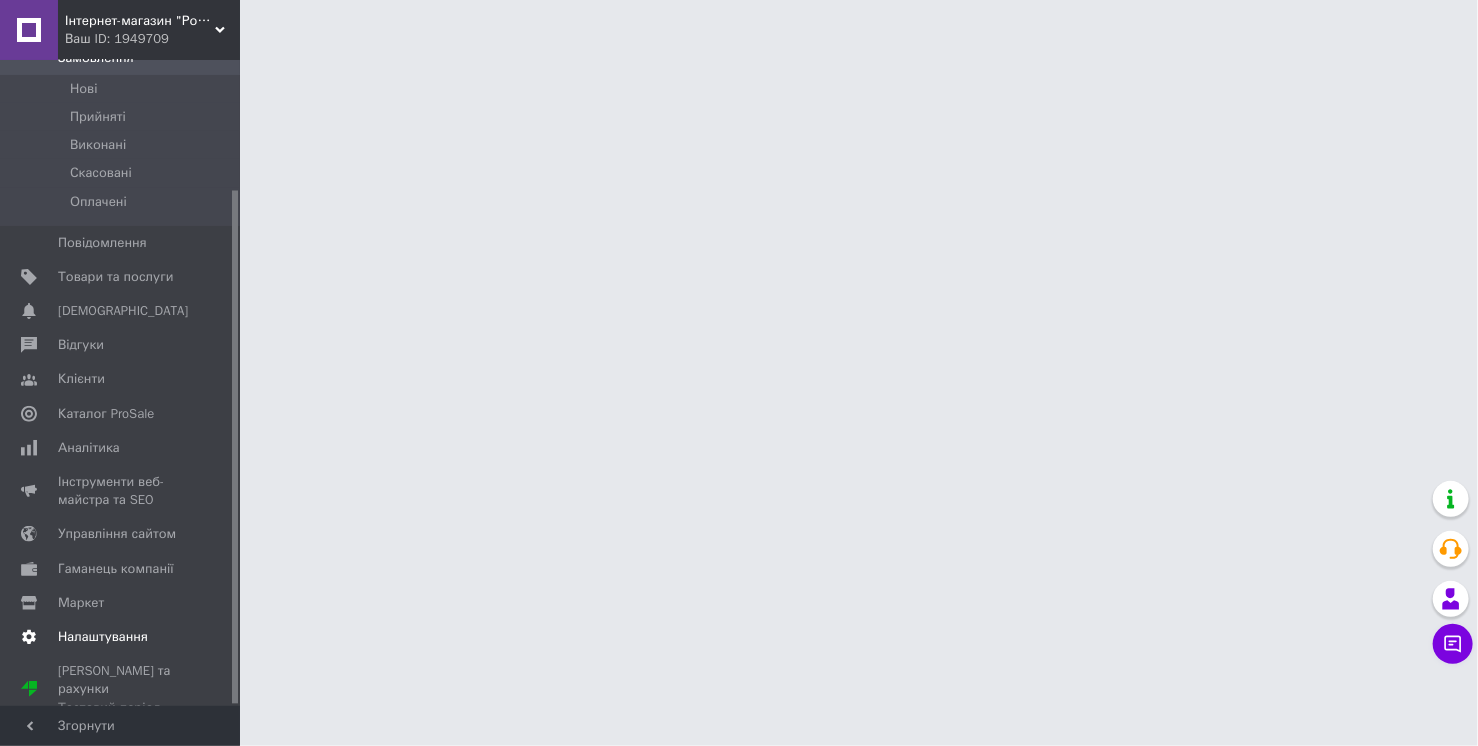 click on "Налаштування" at bounding box center [103, 637] 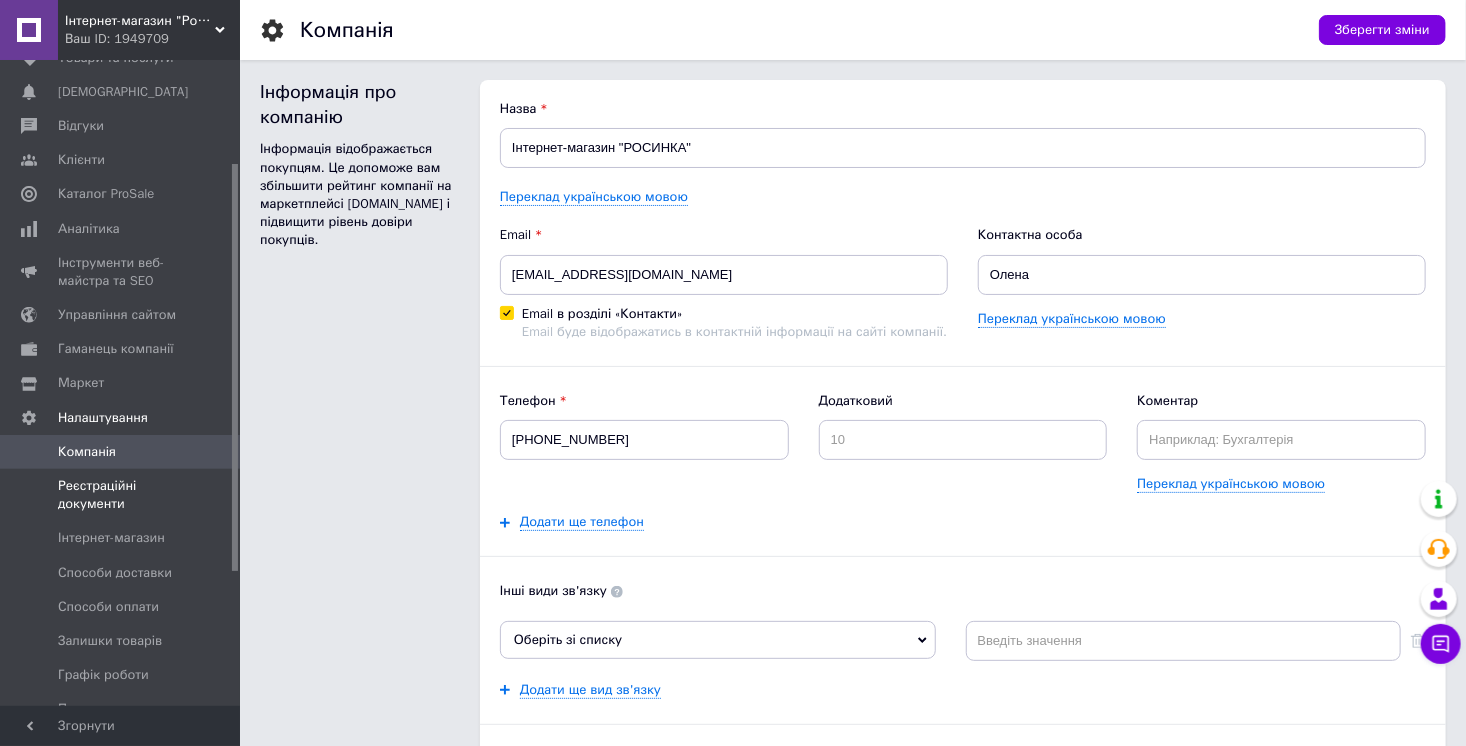 scroll, scrollTop: 0, scrollLeft: 0, axis: both 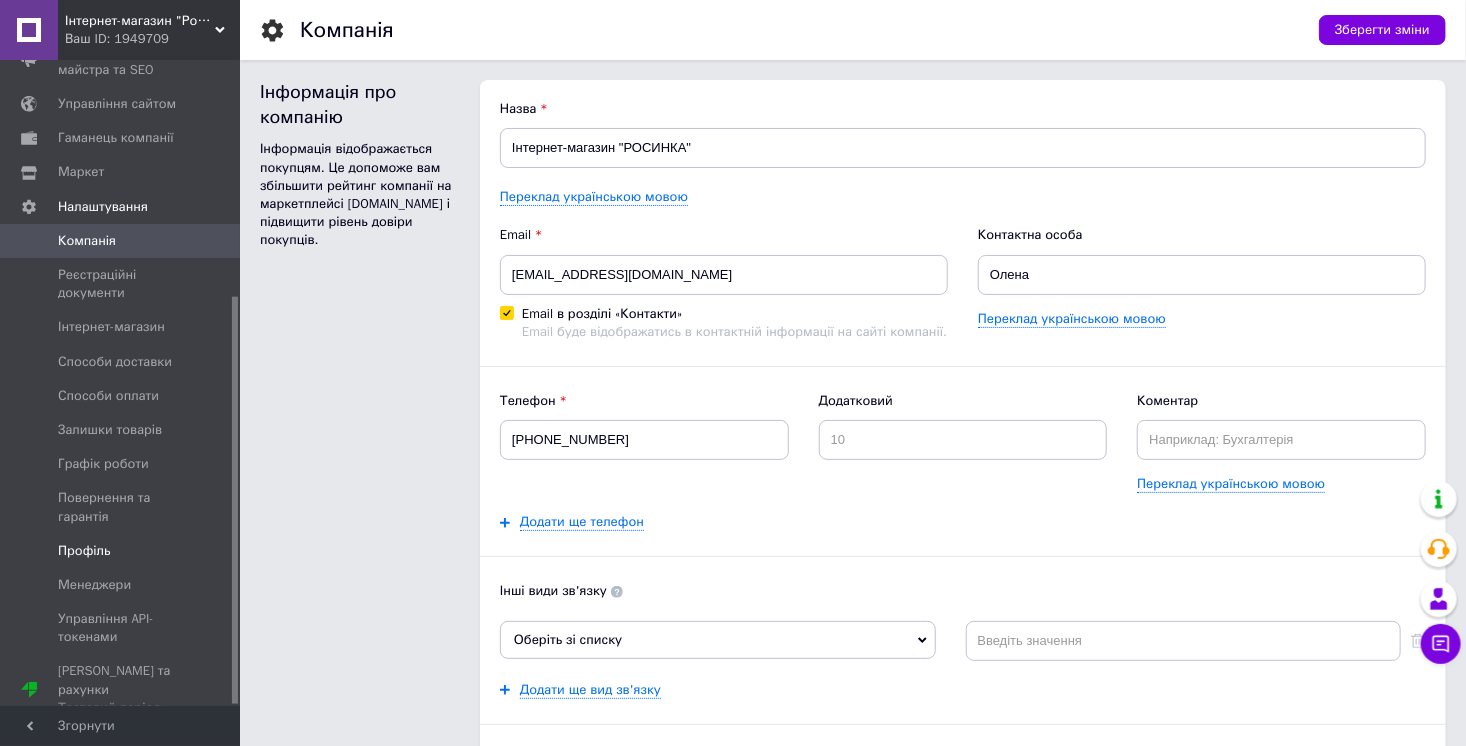 click on "Профіль" at bounding box center [121, 551] 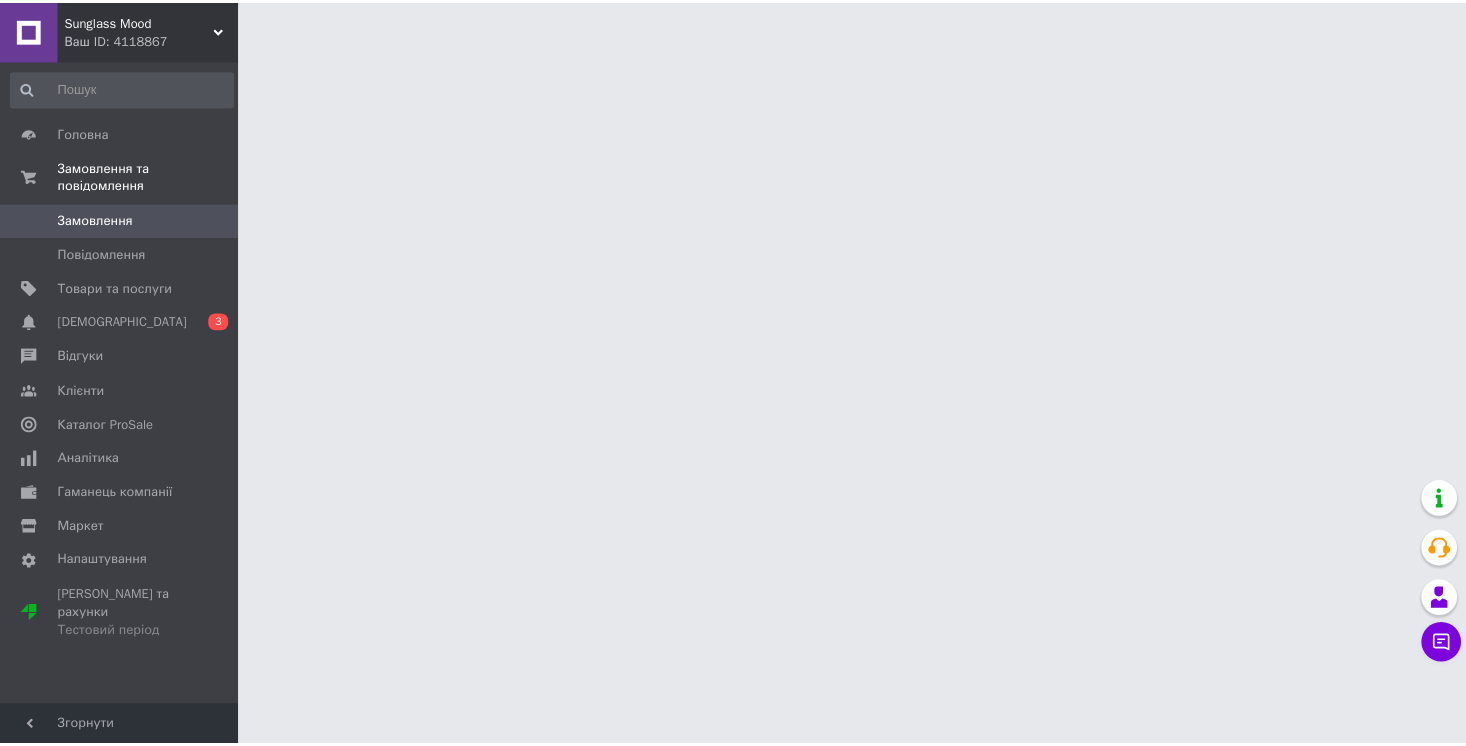 scroll, scrollTop: 0, scrollLeft: 0, axis: both 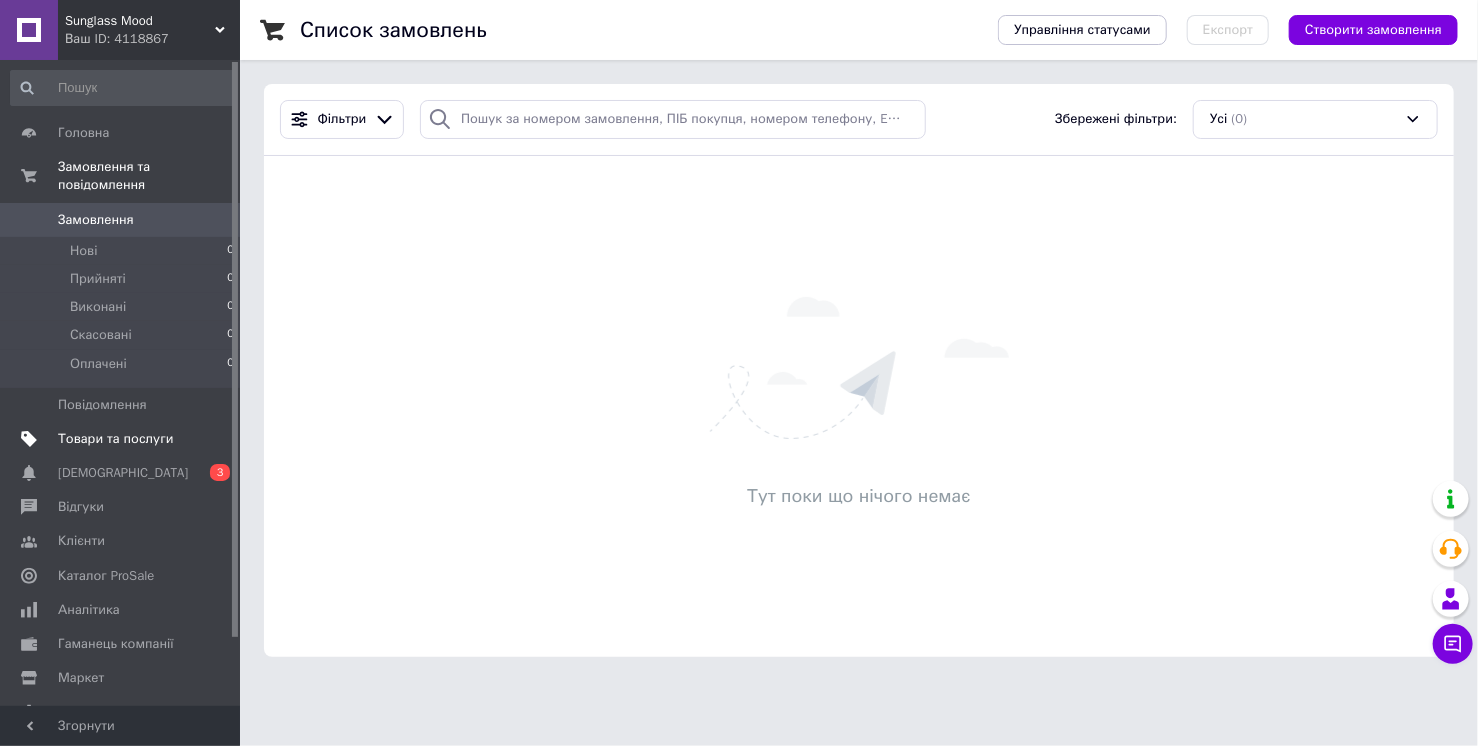 click on "Товари та послуги" at bounding box center (115, 439) 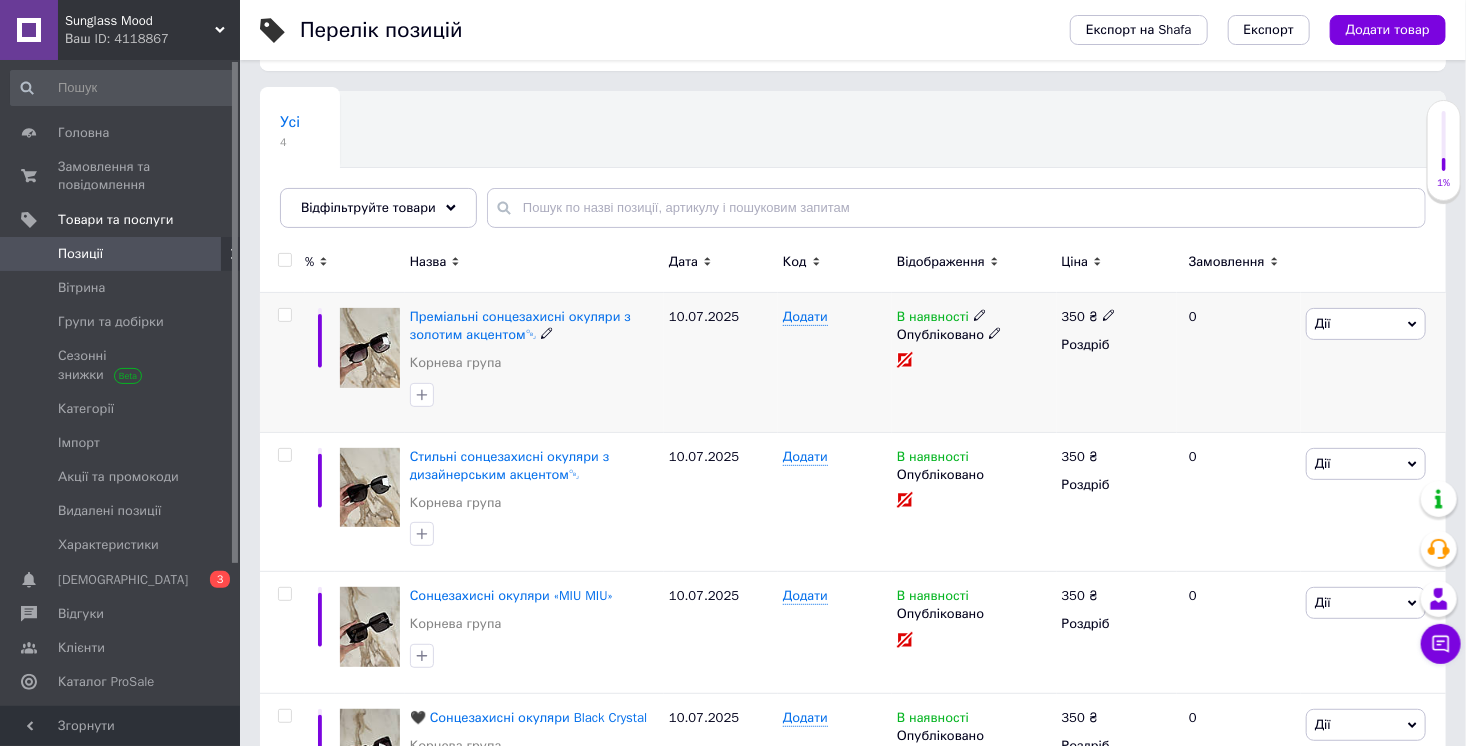scroll, scrollTop: 196, scrollLeft: 0, axis: vertical 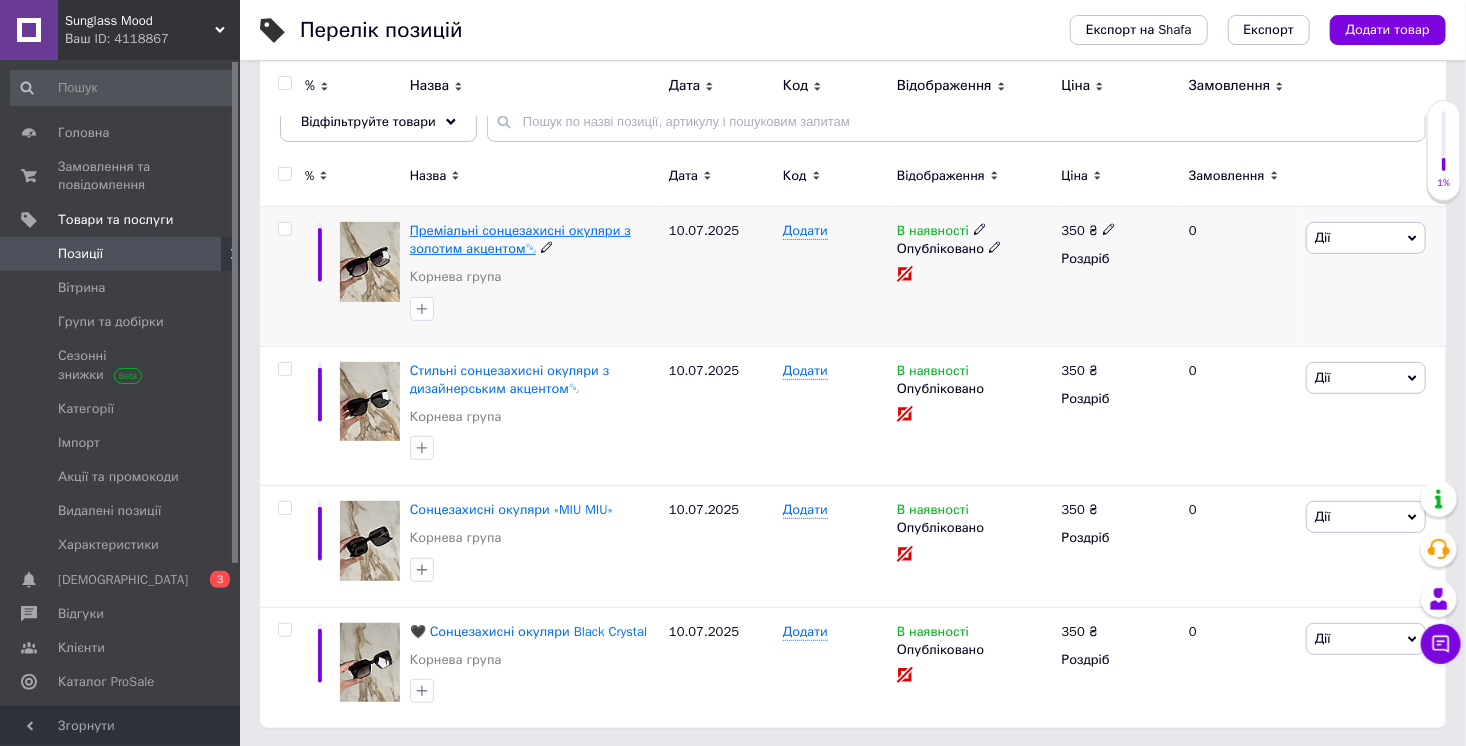 click on "Преміальні сонцезахисні окуляри з золотим акцентом￼" at bounding box center (520, 239) 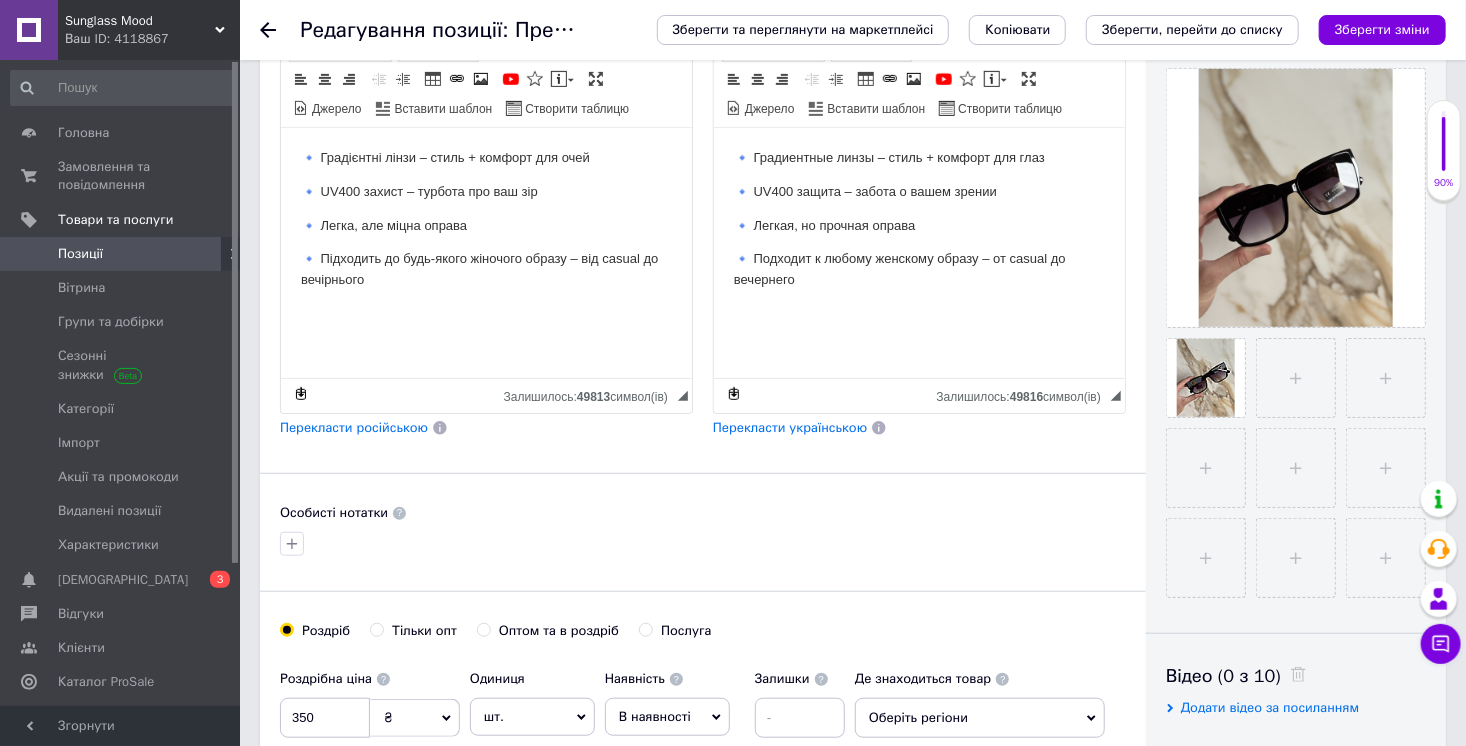 scroll, scrollTop: 288, scrollLeft: 0, axis: vertical 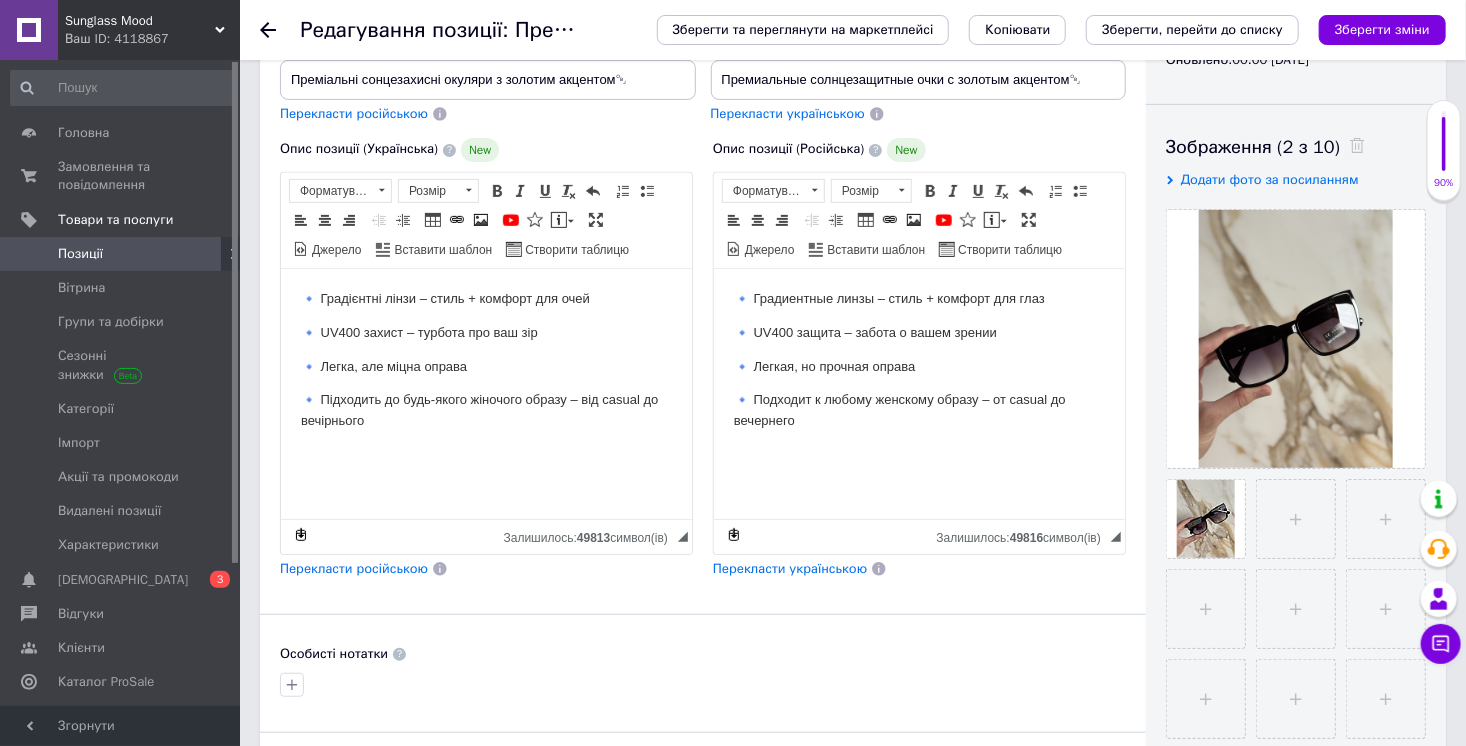 click on "Позиції" at bounding box center (121, 254) 